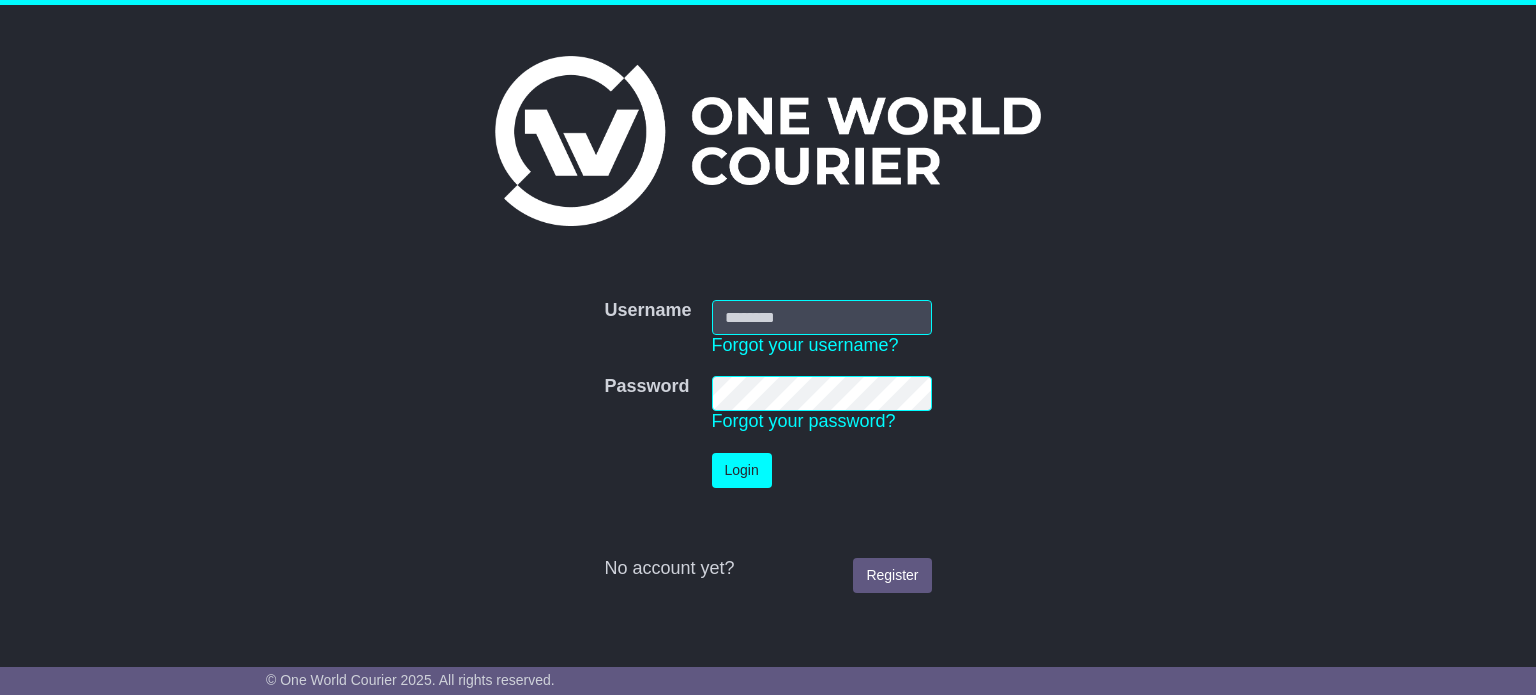scroll, scrollTop: 0, scrollLeft: 0, axis: both 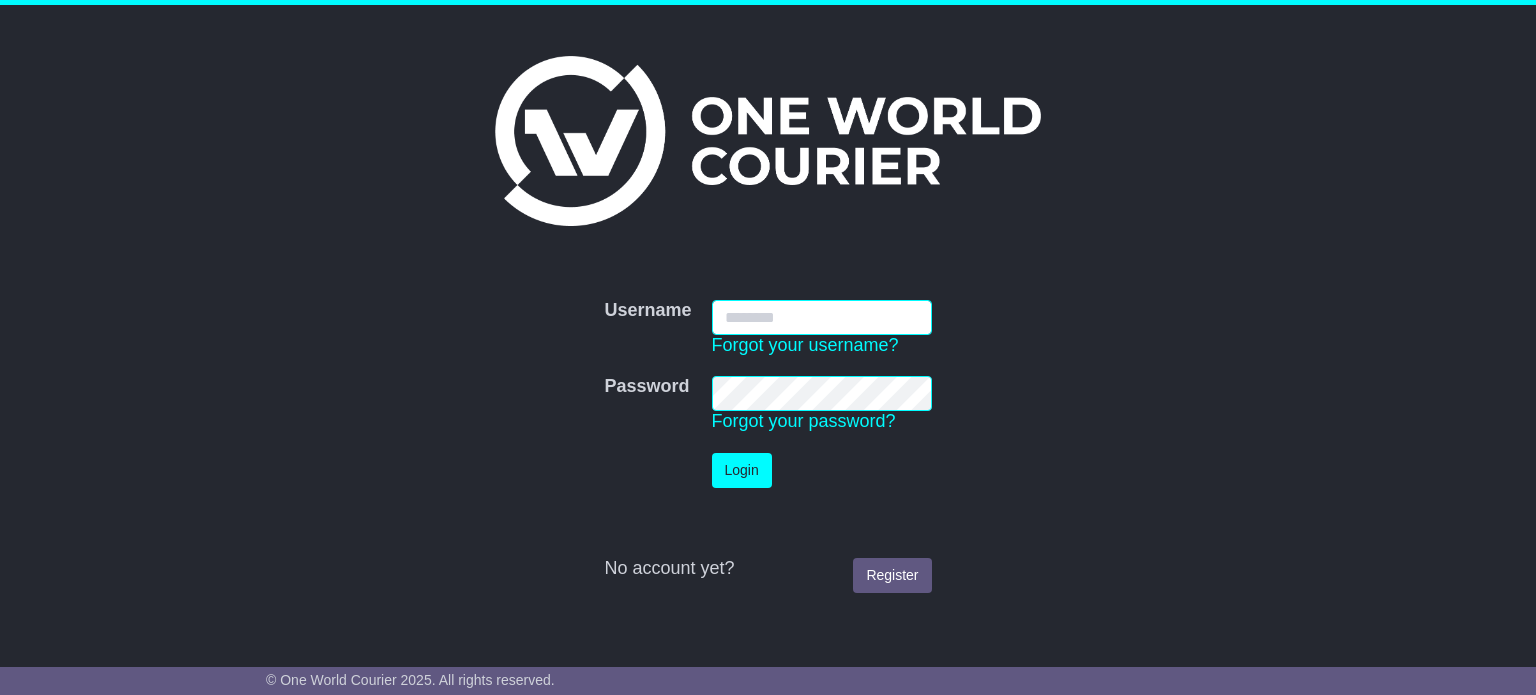 type on "**********" 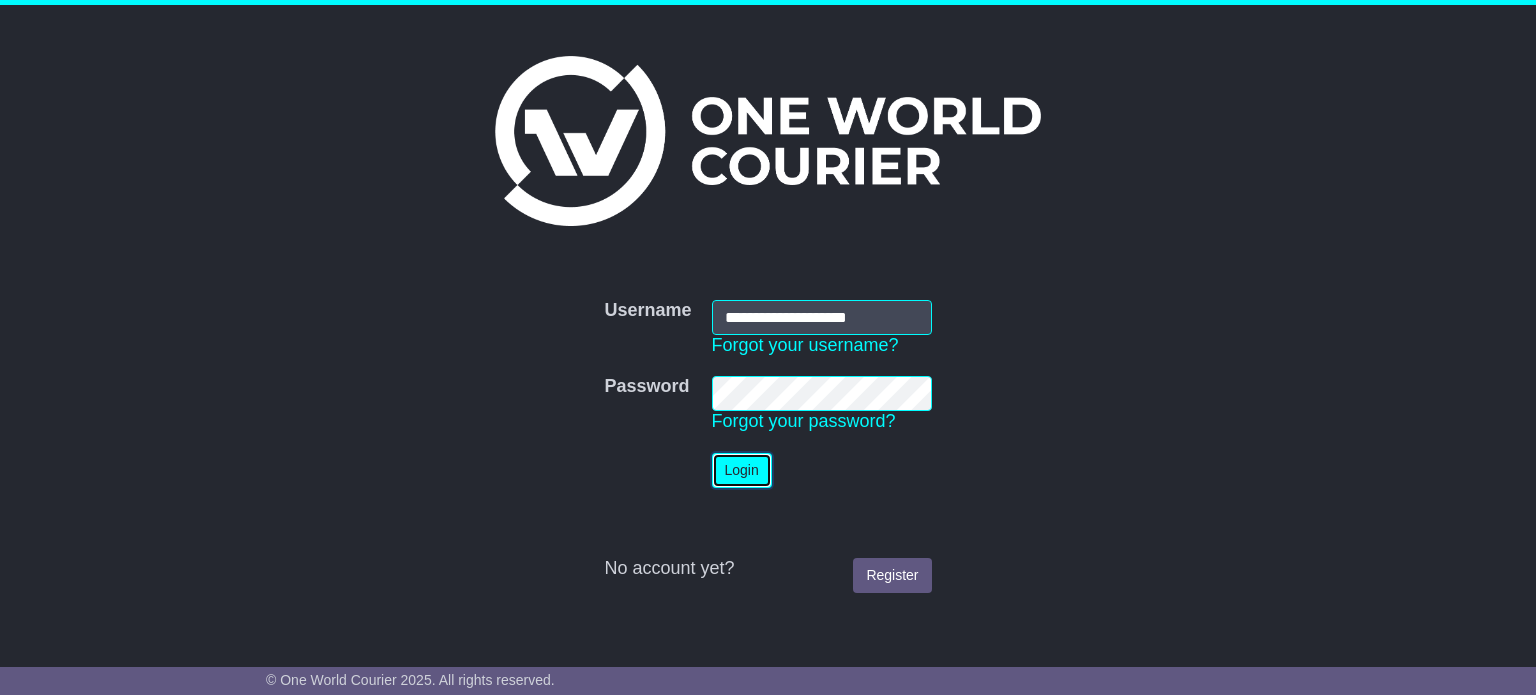 click on "Login" at bounding box center [742, 470] 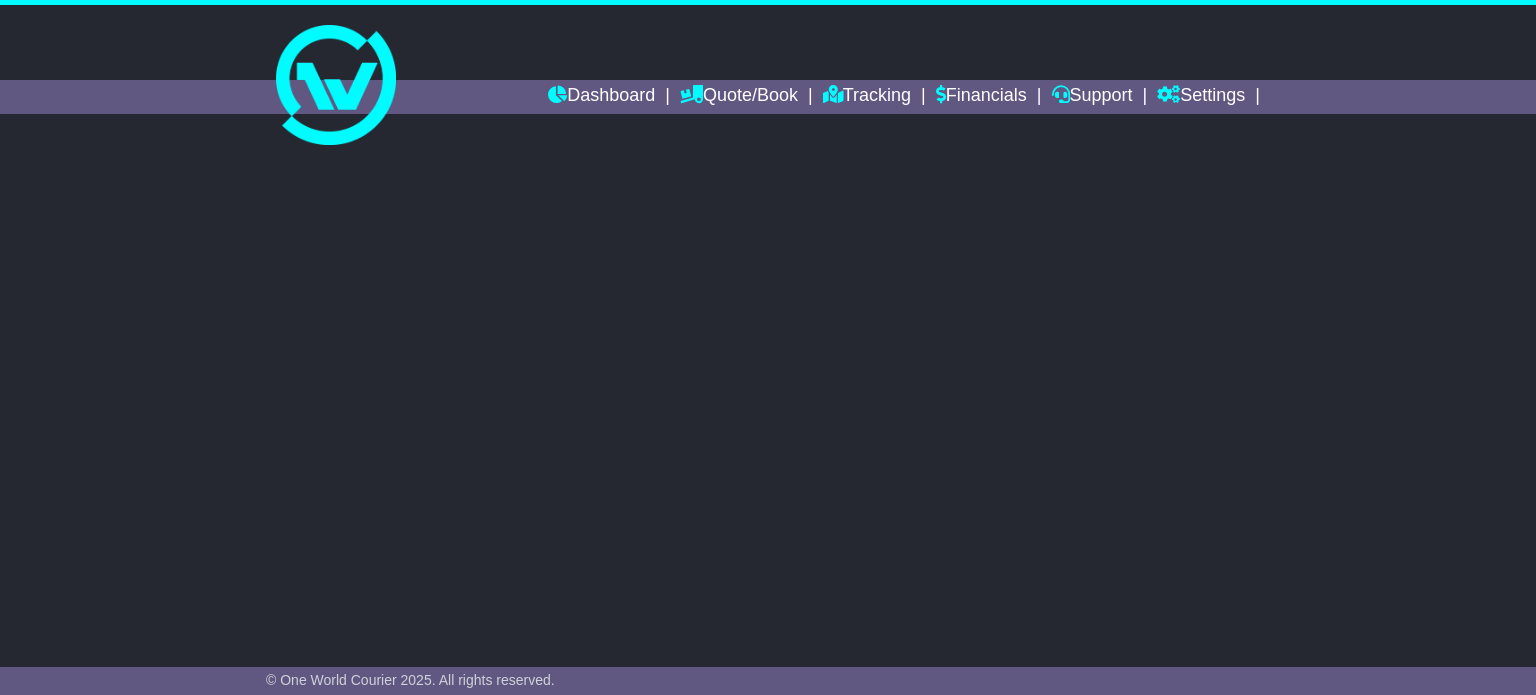 scroll, scrollTop: 0, scrollLeft: 0, axis: both 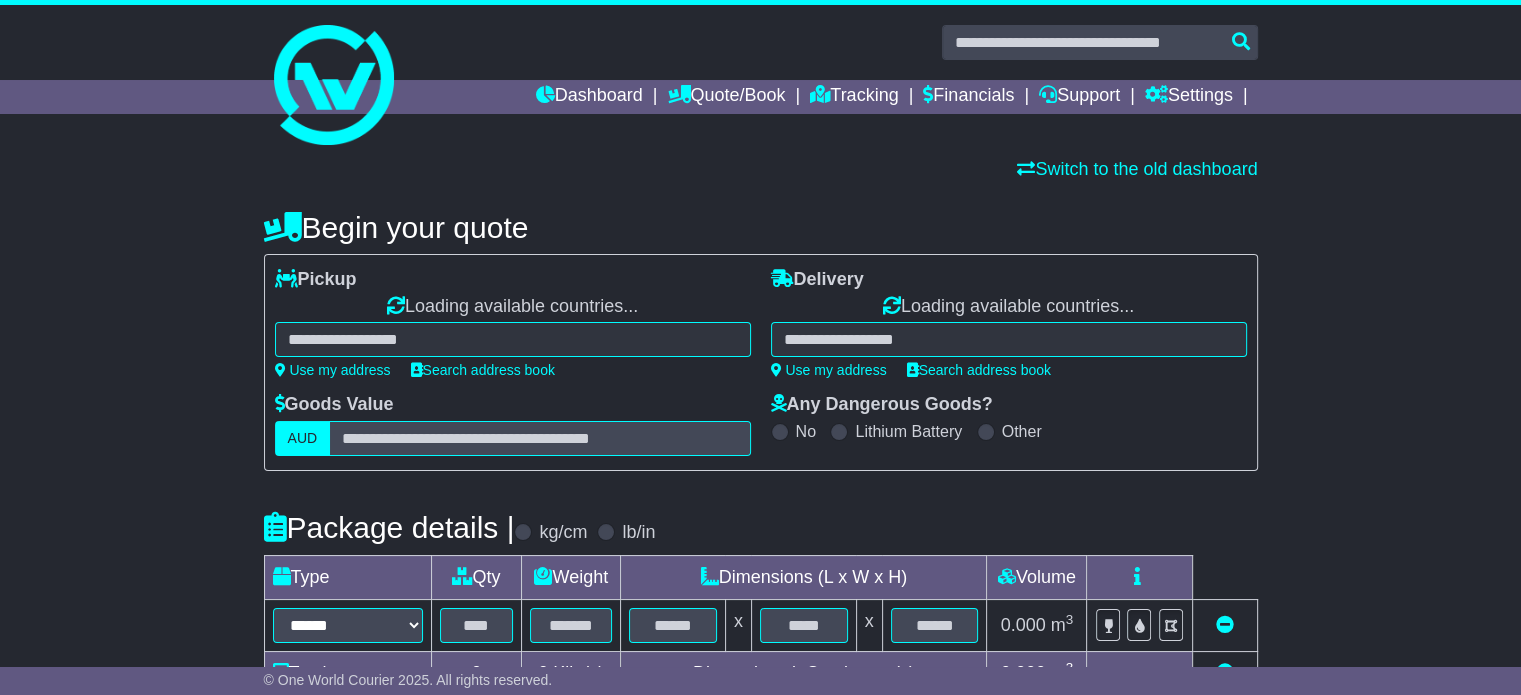 select on "**" 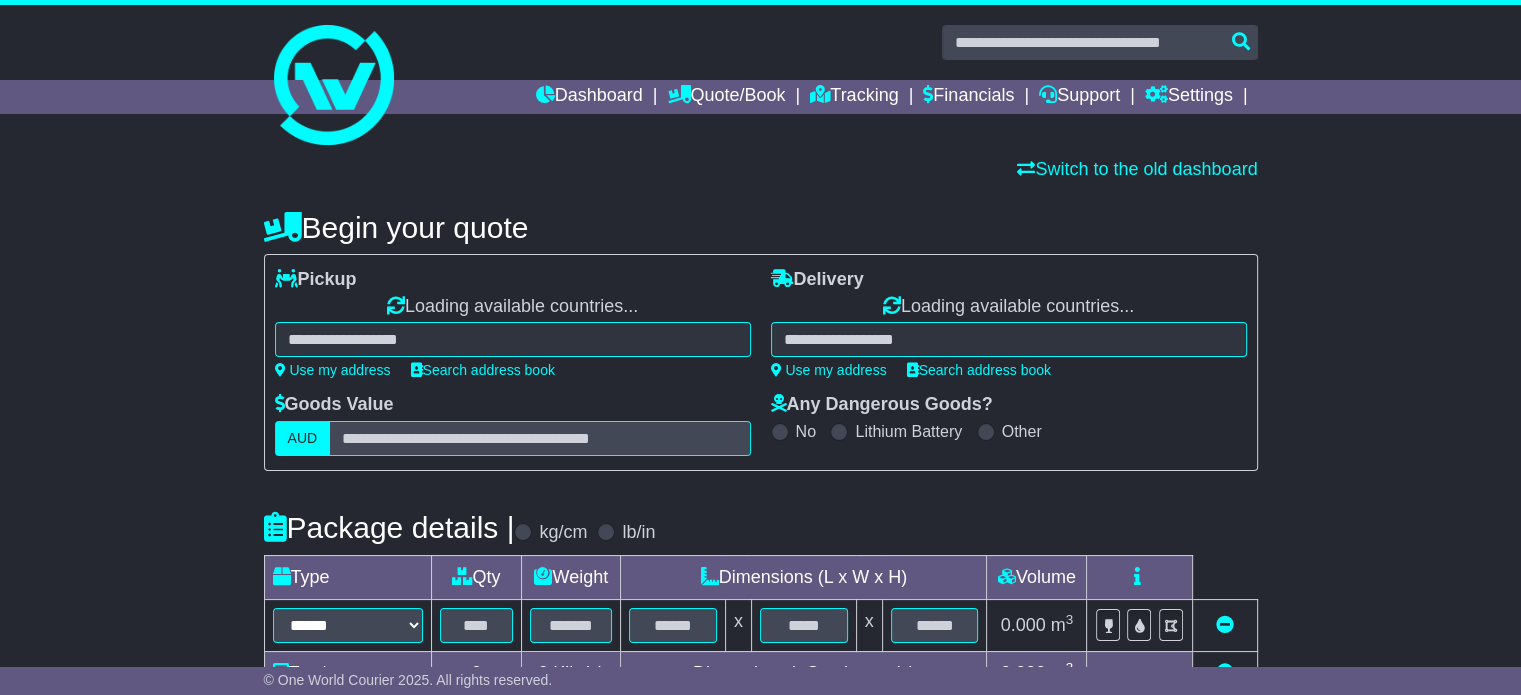 select on "**" 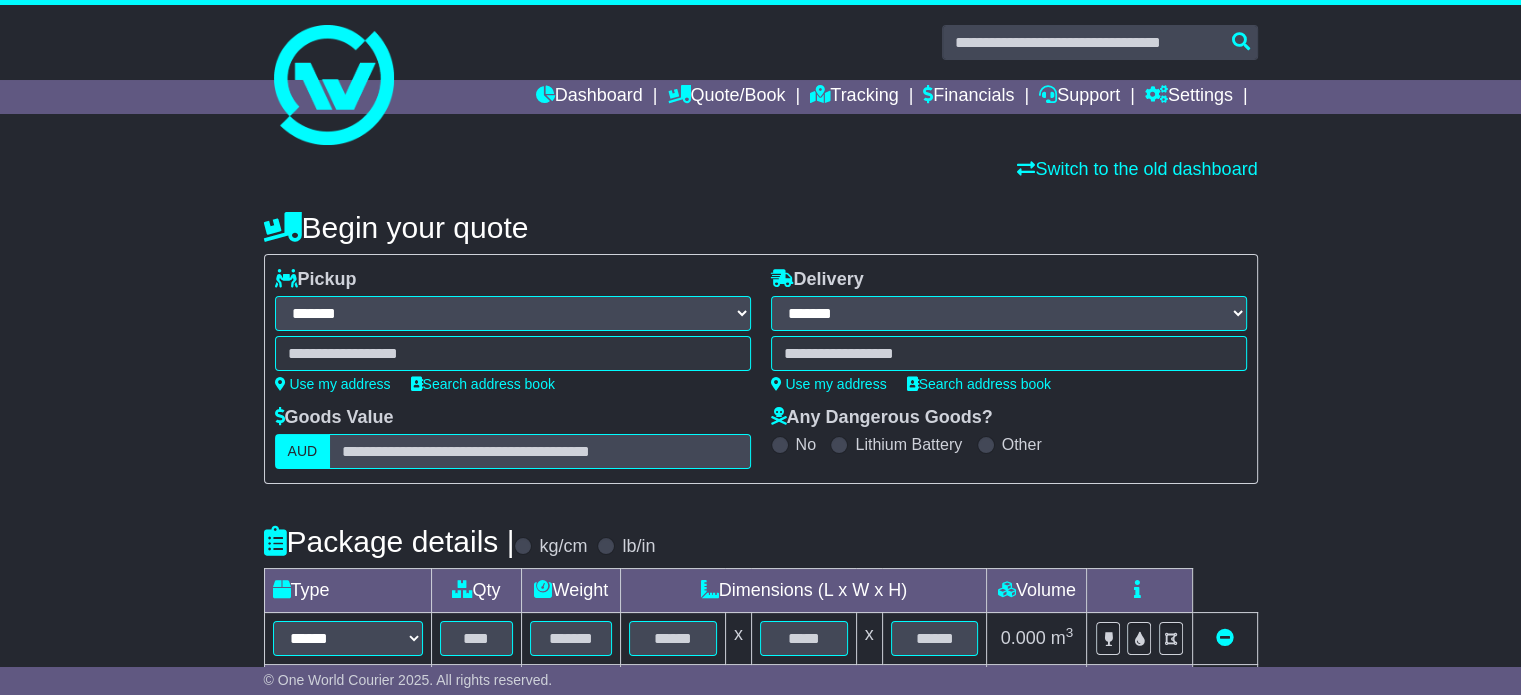 click at bounding box center (513, 353) 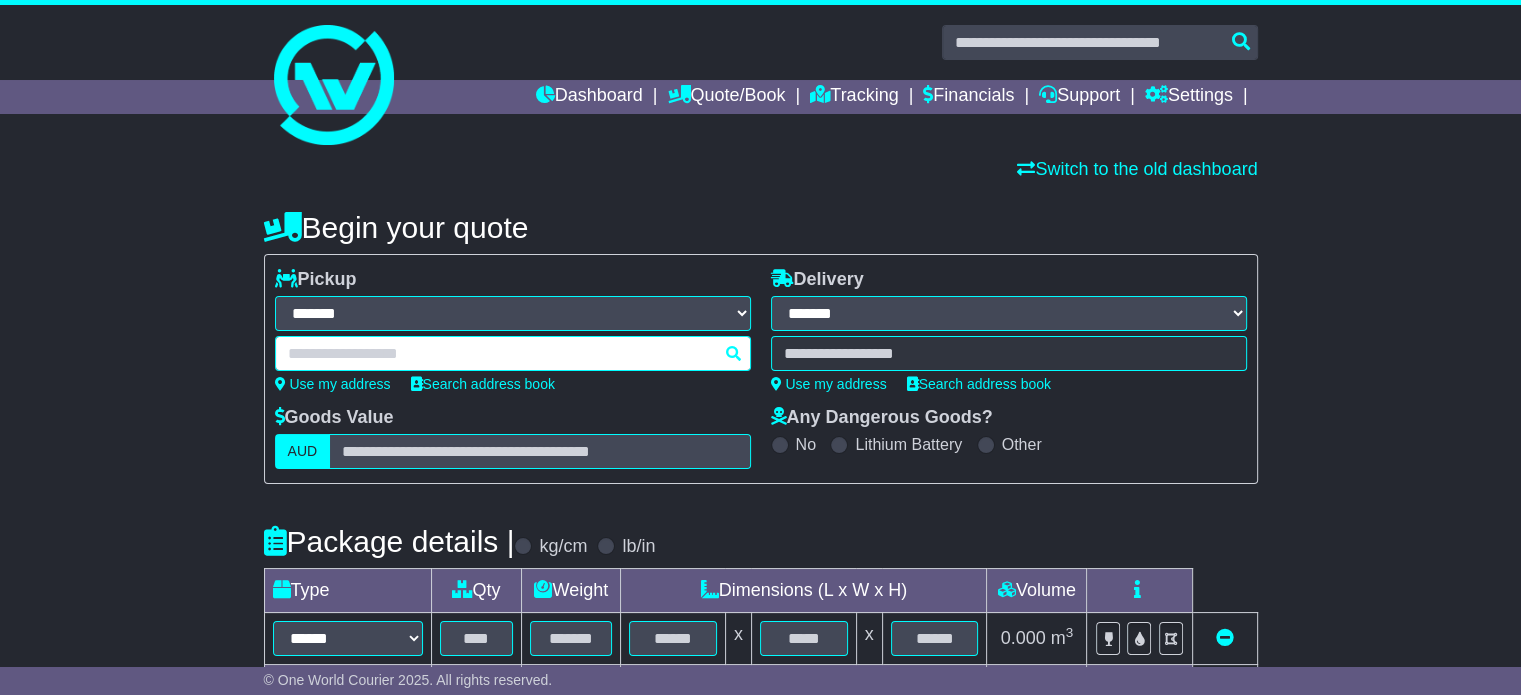 click at bounding box center (513, 353) 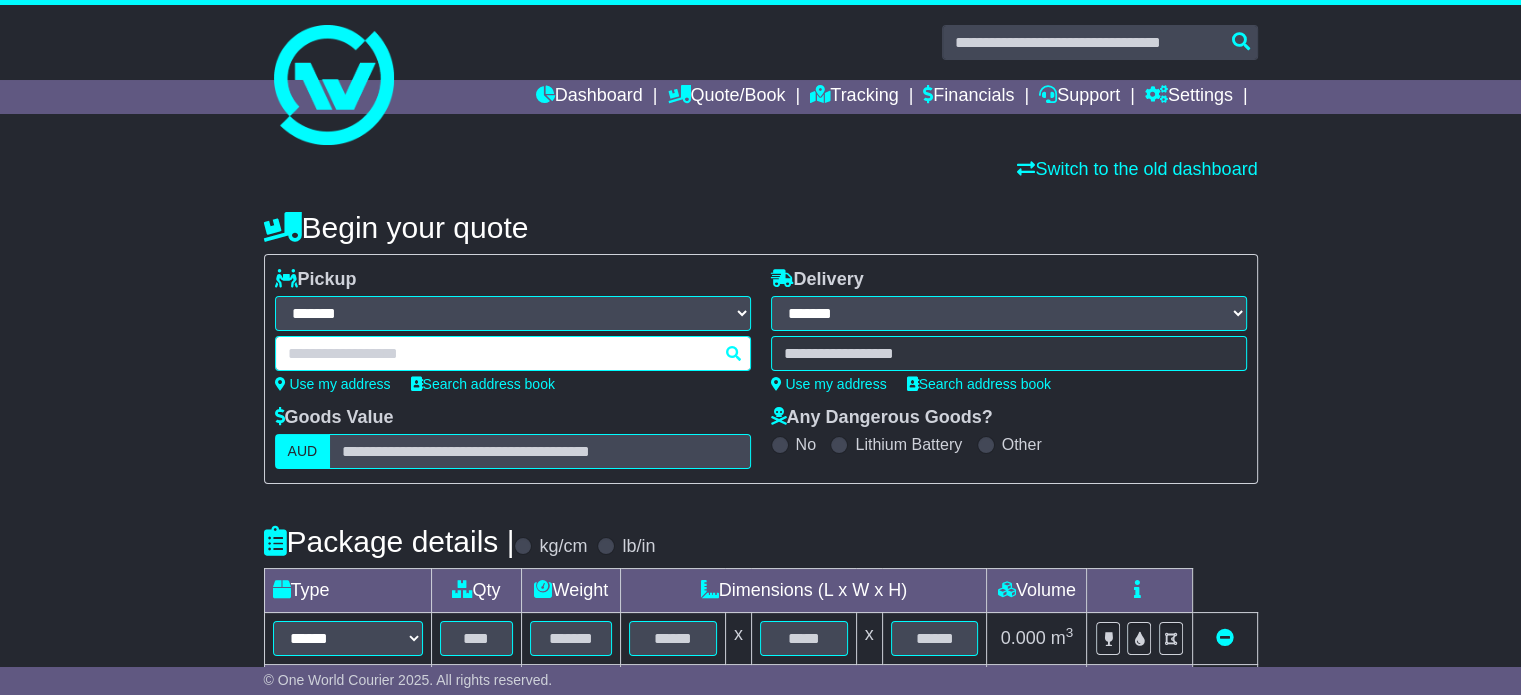 paste on "****" 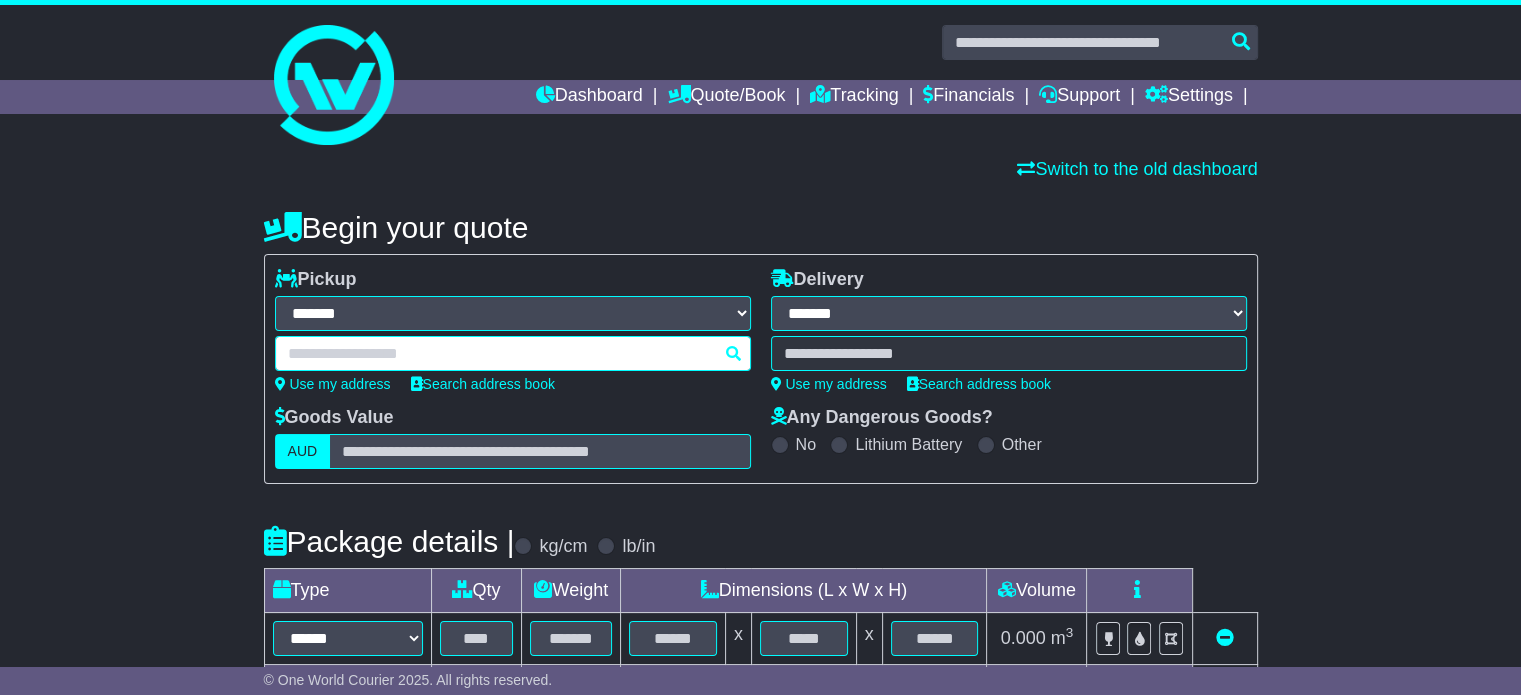 type on "****" 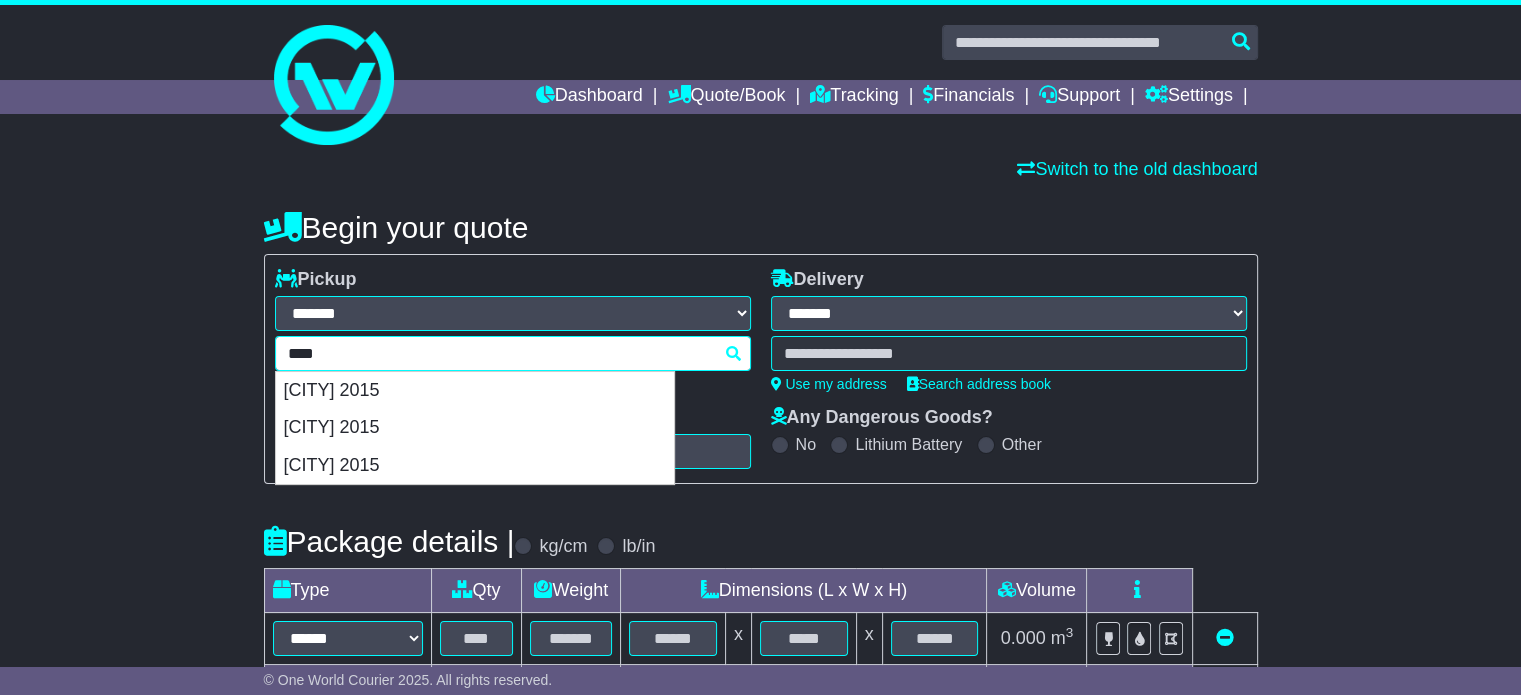 click on "[CITY] 2015" at bounding box center [475, 391] 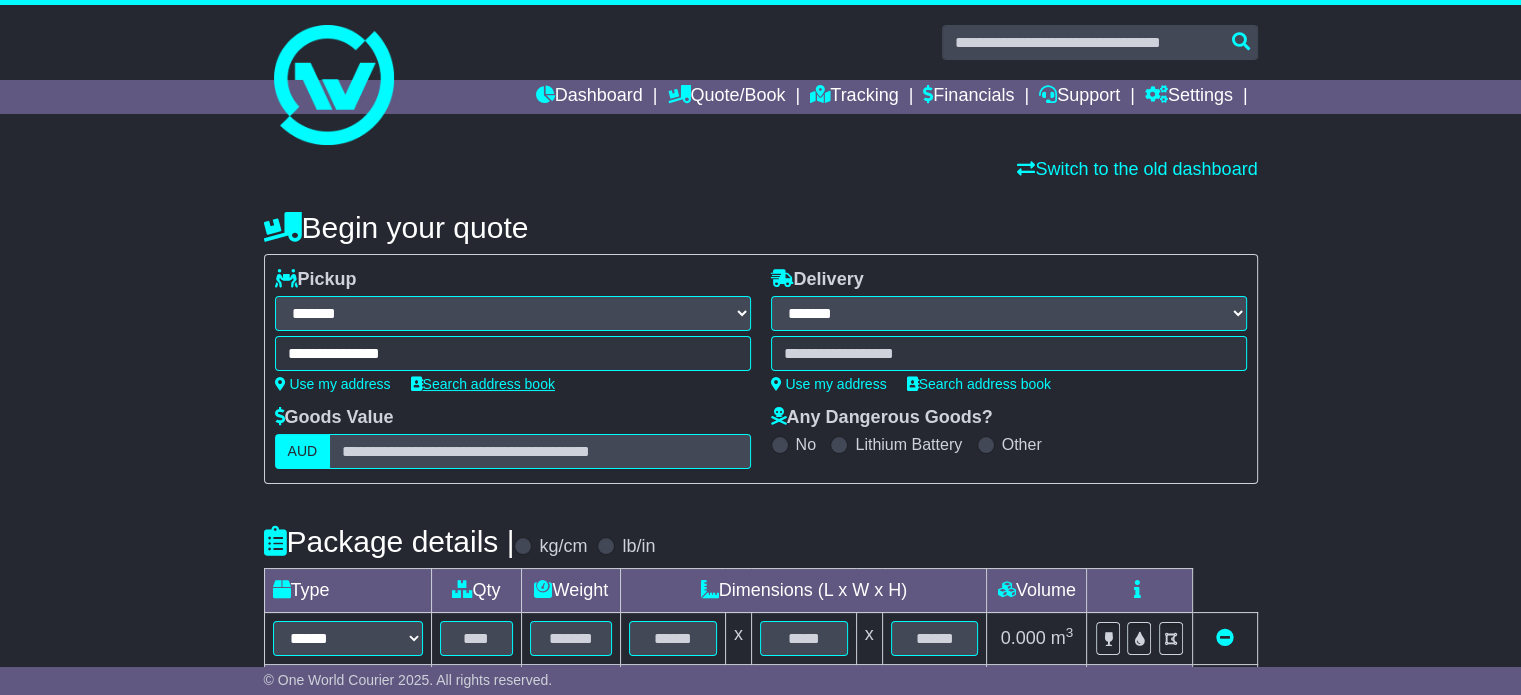 type on "**********" 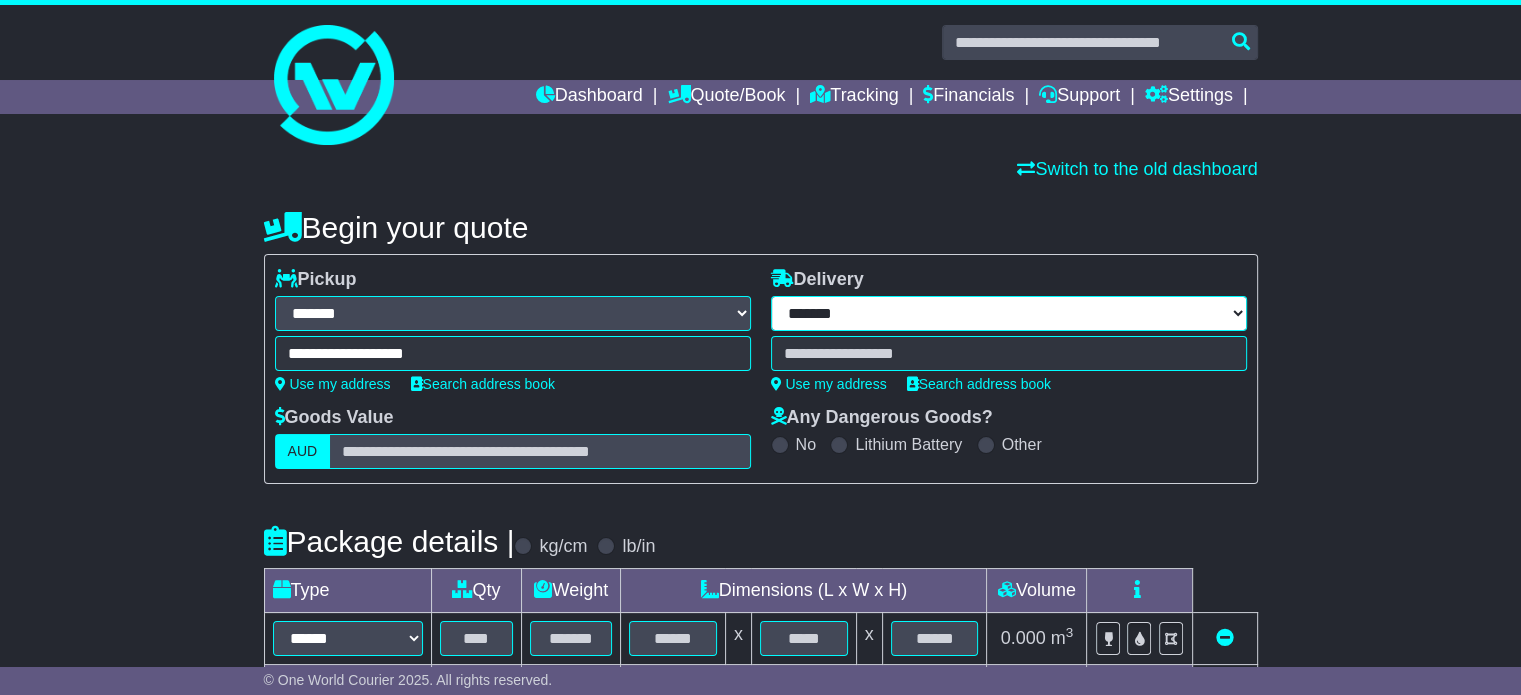 click on "**********" at bounding box center (1009, 313) 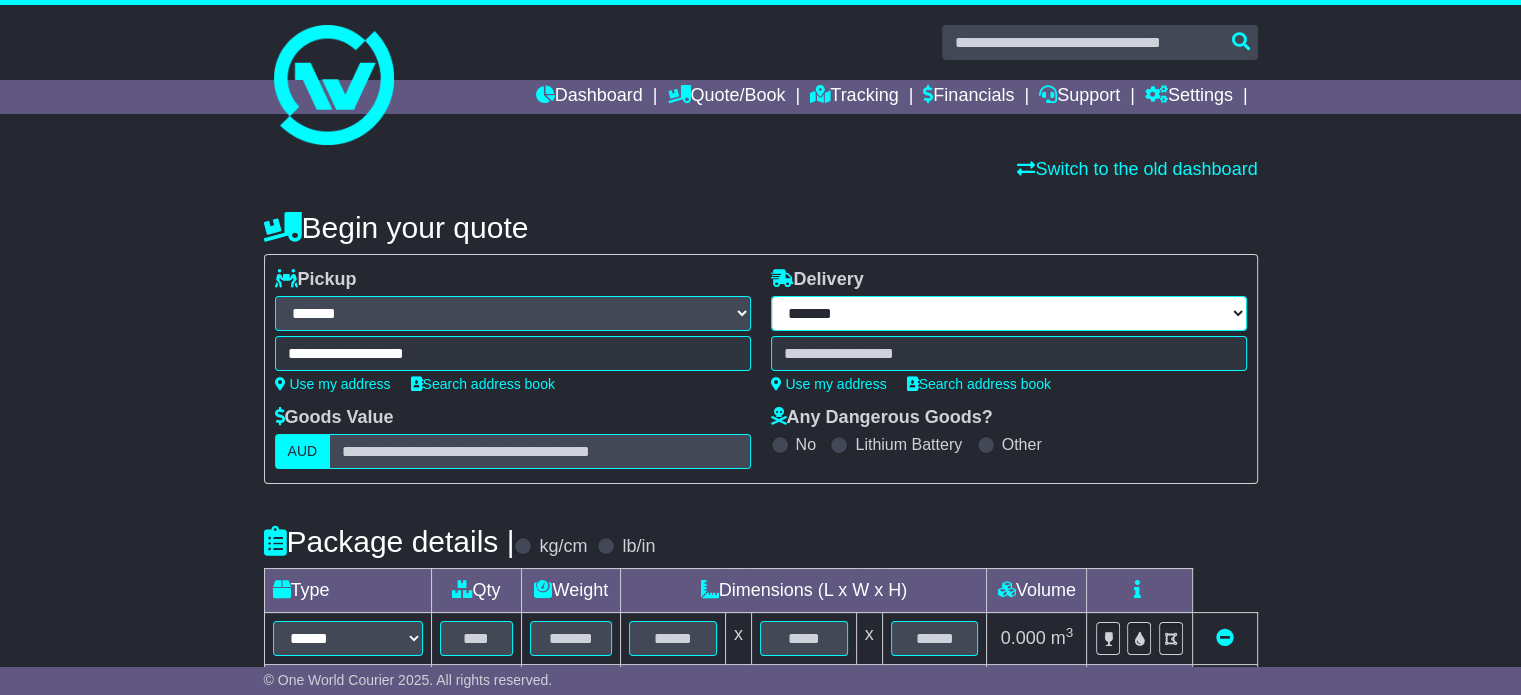 select on "***" 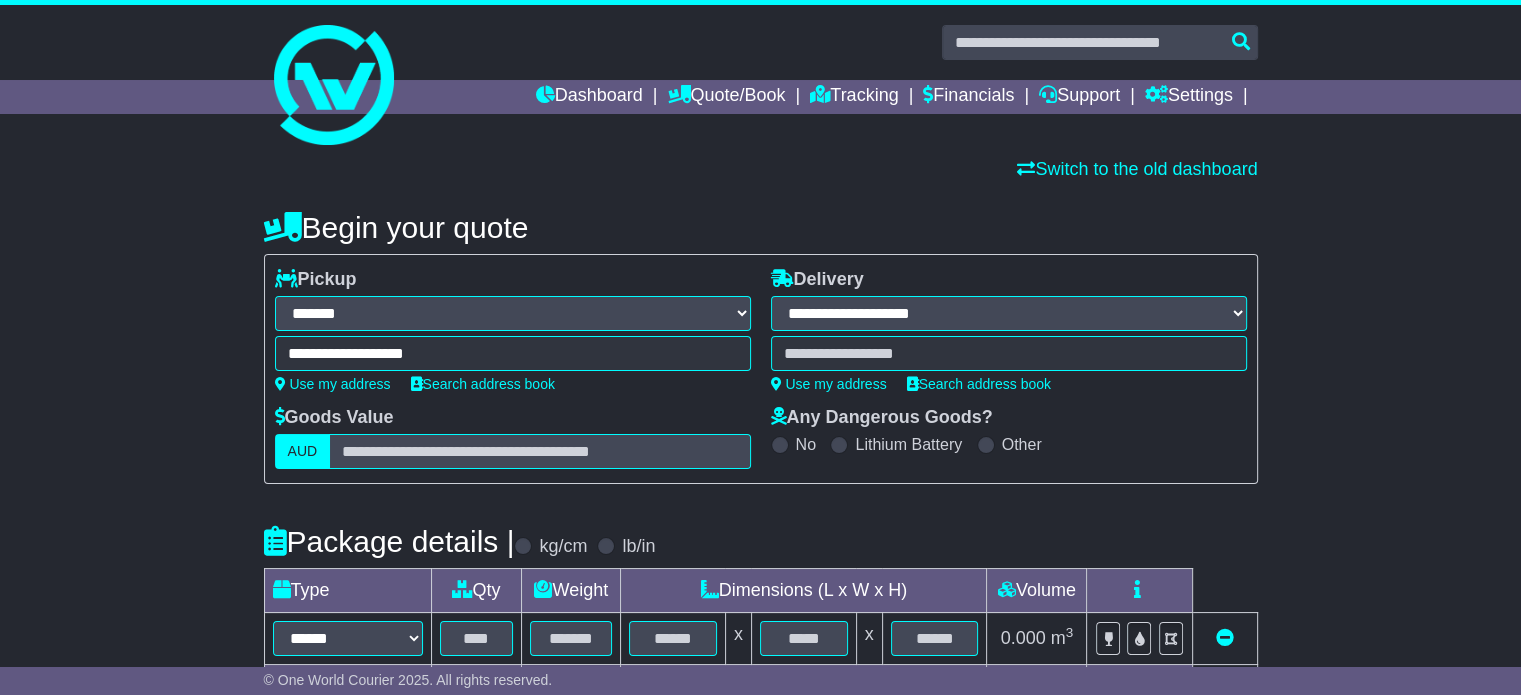 click on "**********" at bounding box center [1009, 313] 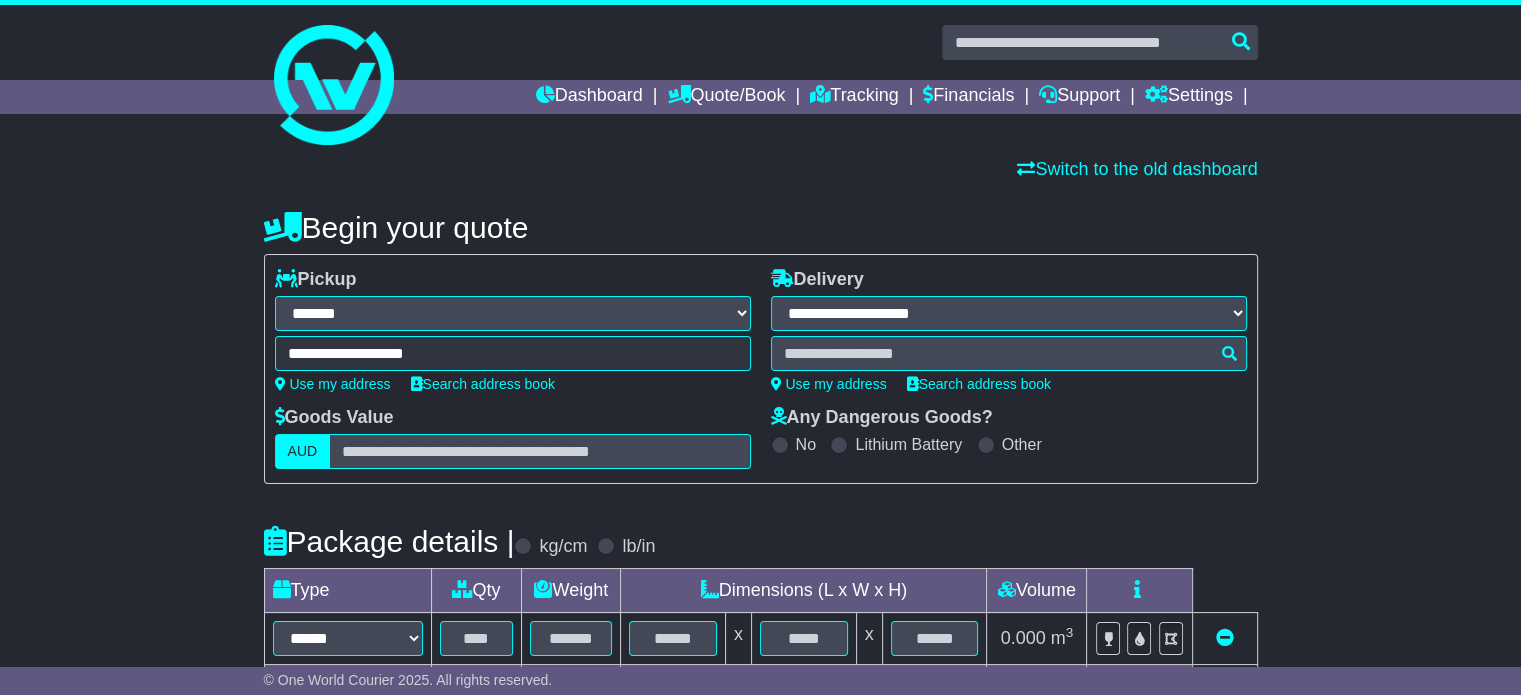click at bounding box center [1009, 353] 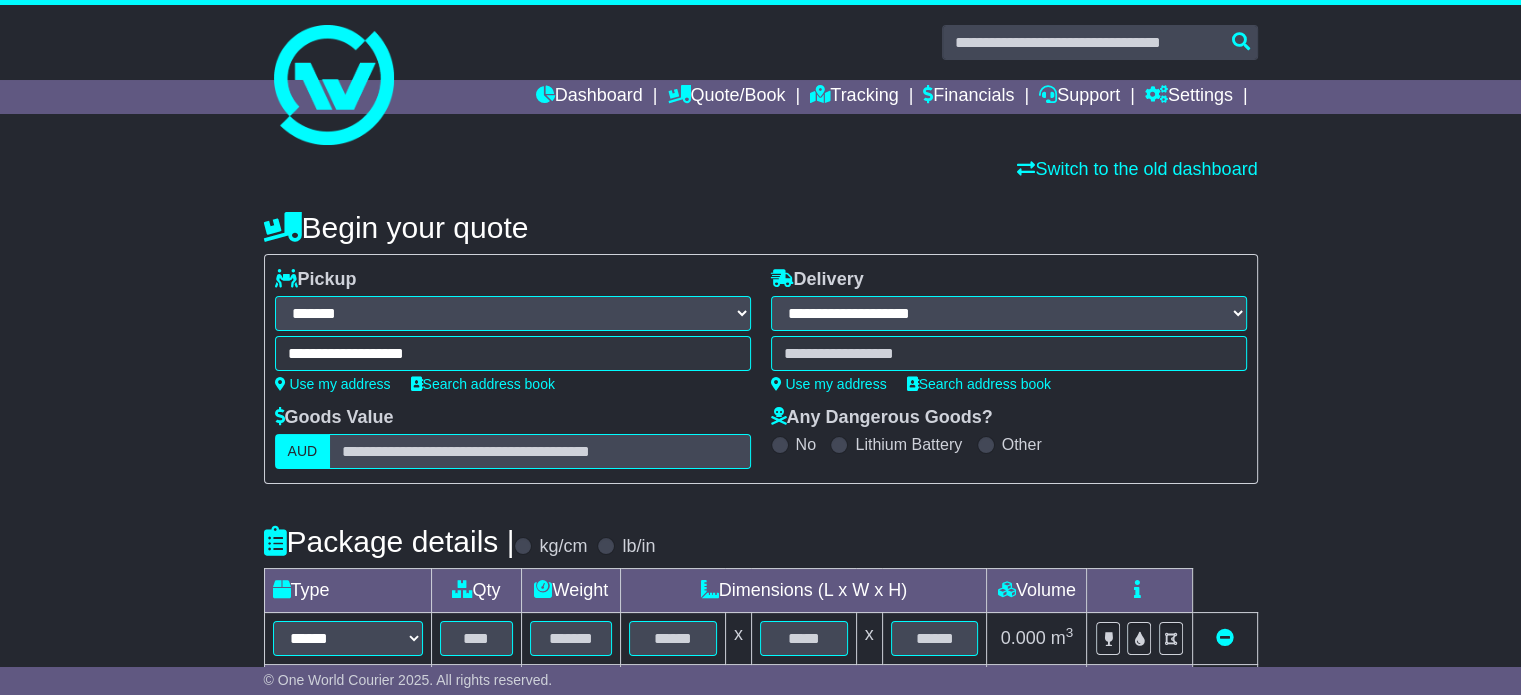 click at bounding box center (1009, 353) 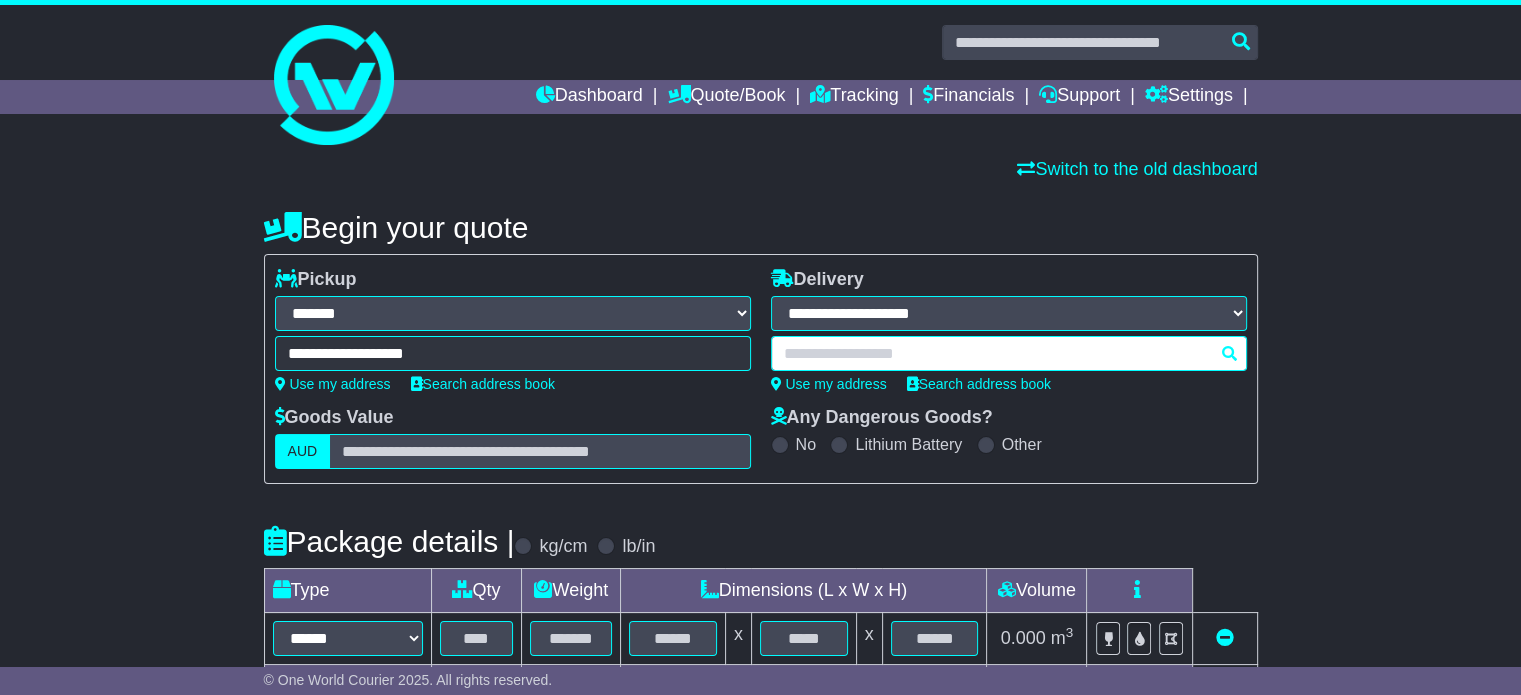 paste on "***" 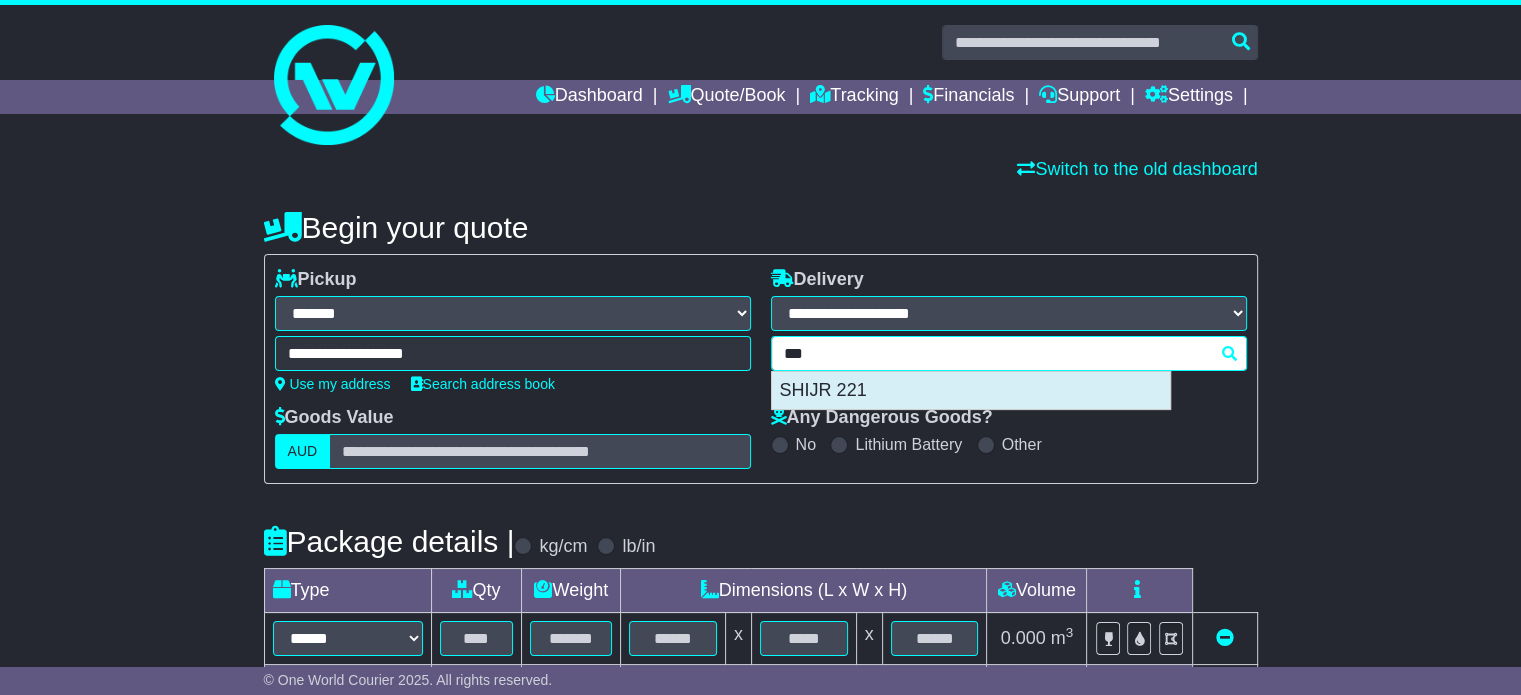 click on "SHIJR 221" at bounding box center [971, 391] 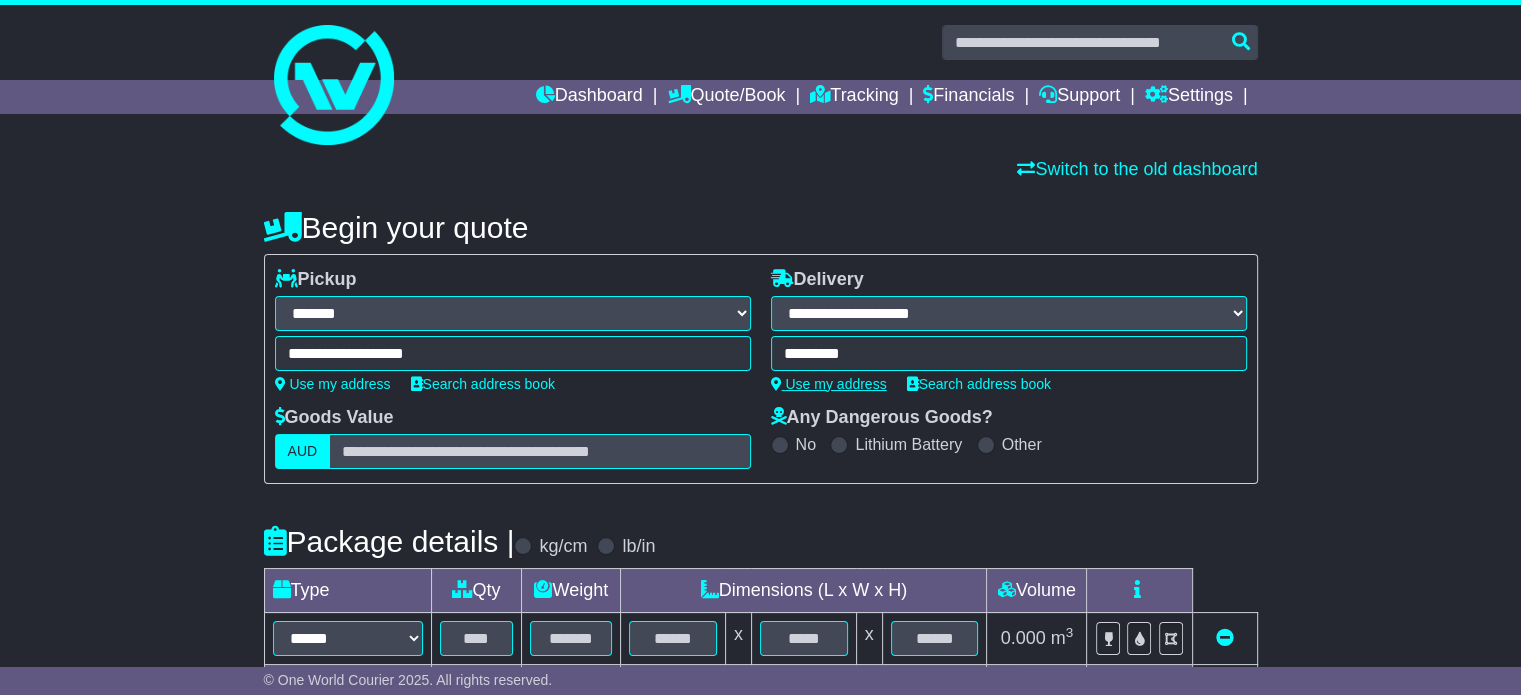 type on "**********" 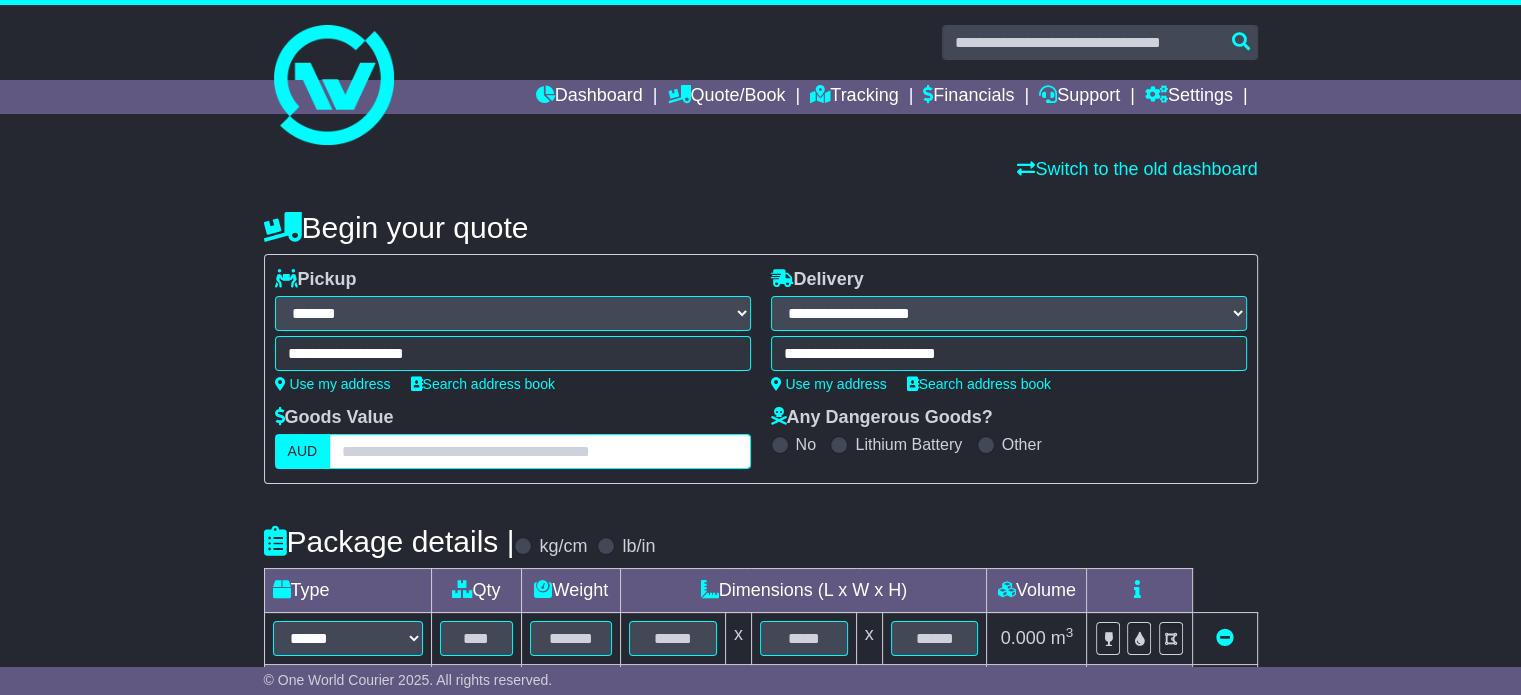 paste on "******" 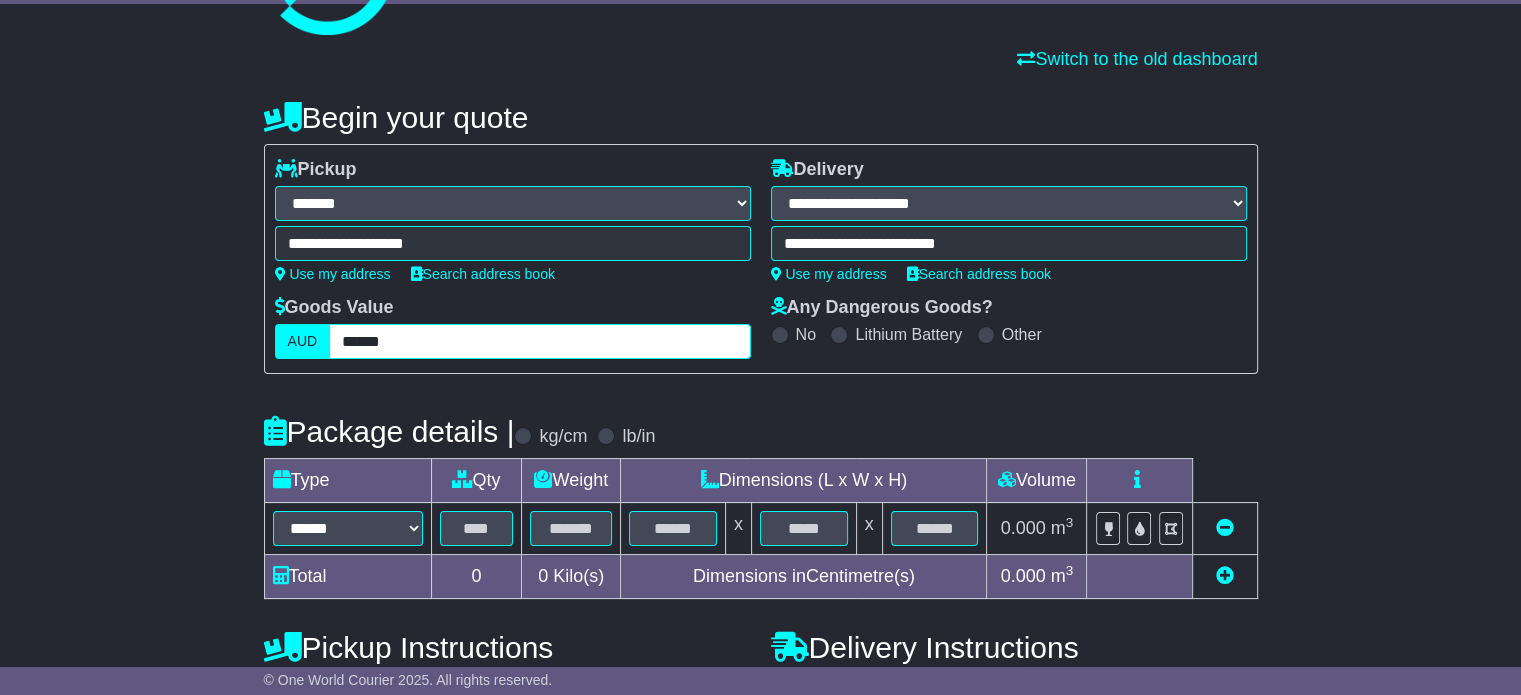 scroll, scrollTop: 300, scrollLeft: 0, axis: vertical 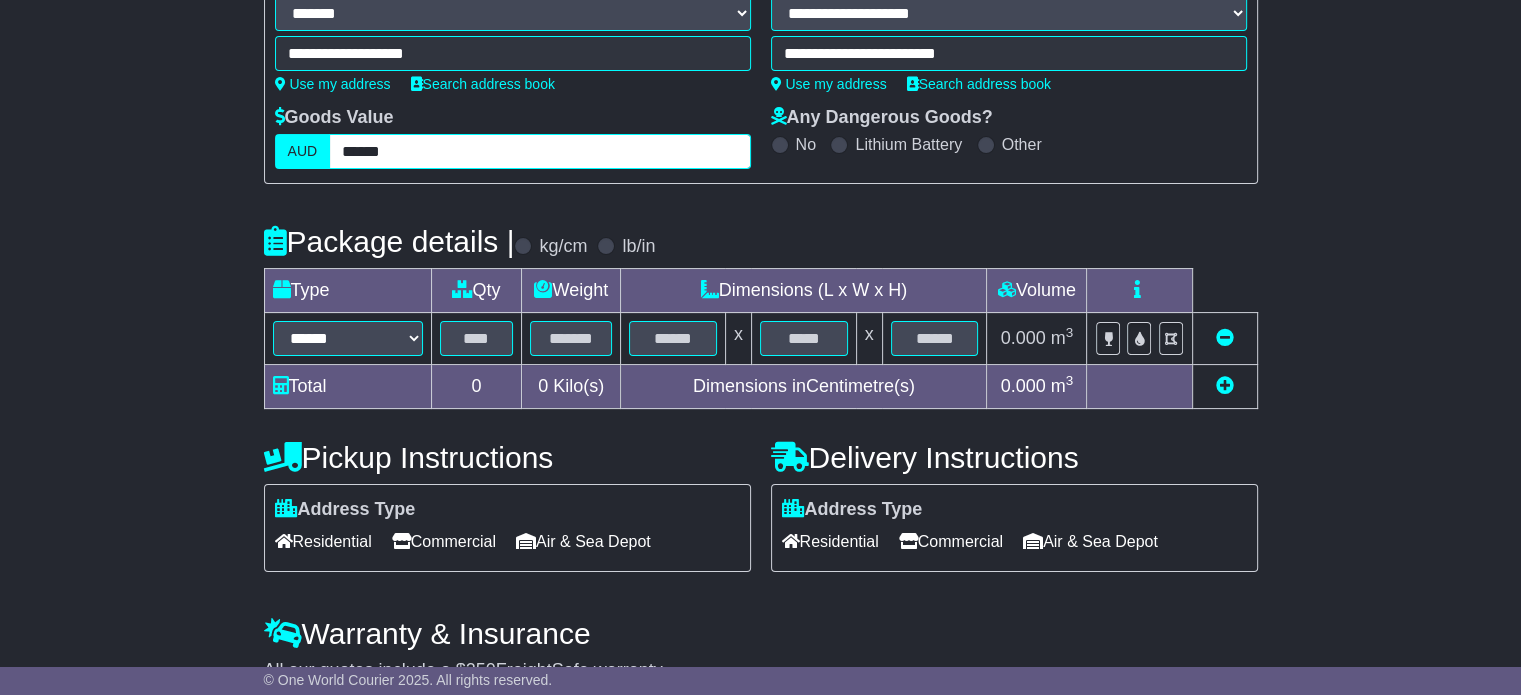 type on "******" 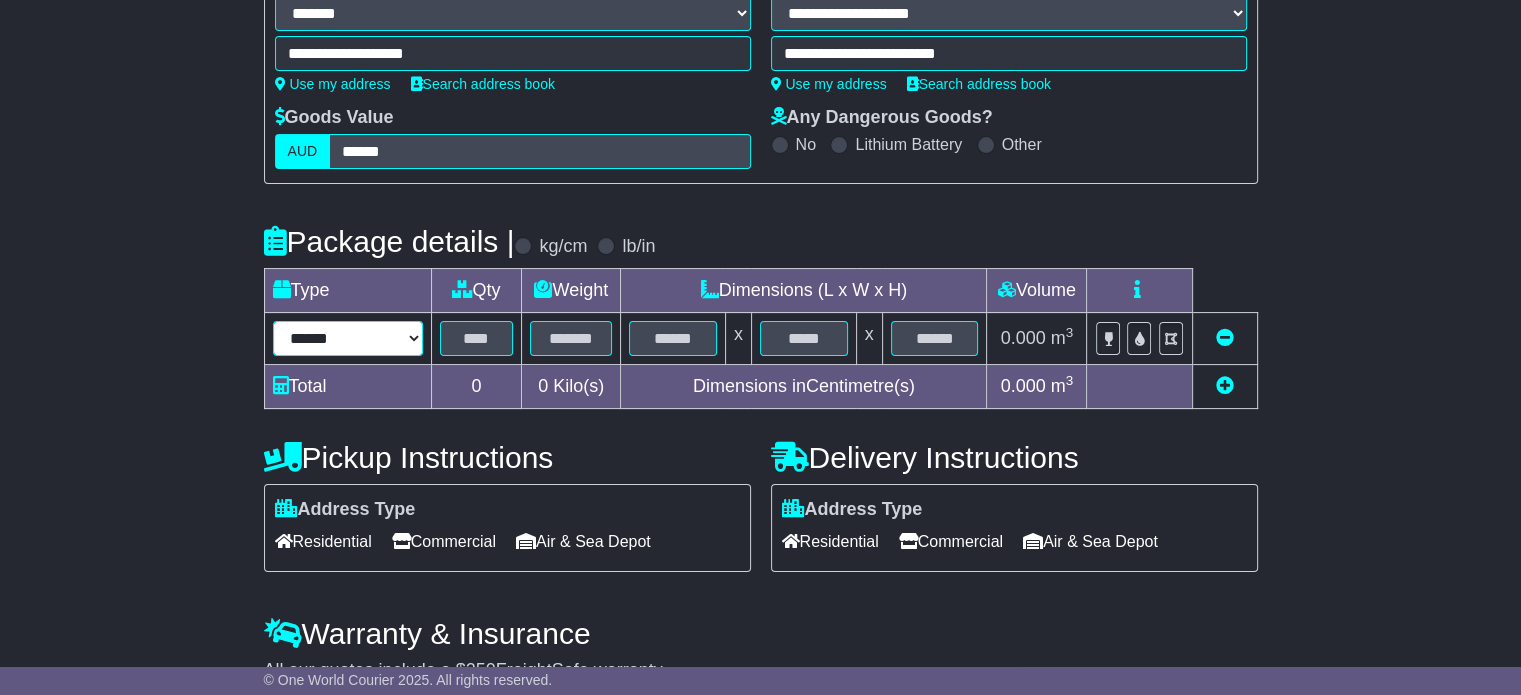 click on "****** ****** *** ******** ***** **** **** ****** *** *******" at bounding box center (348, 338) 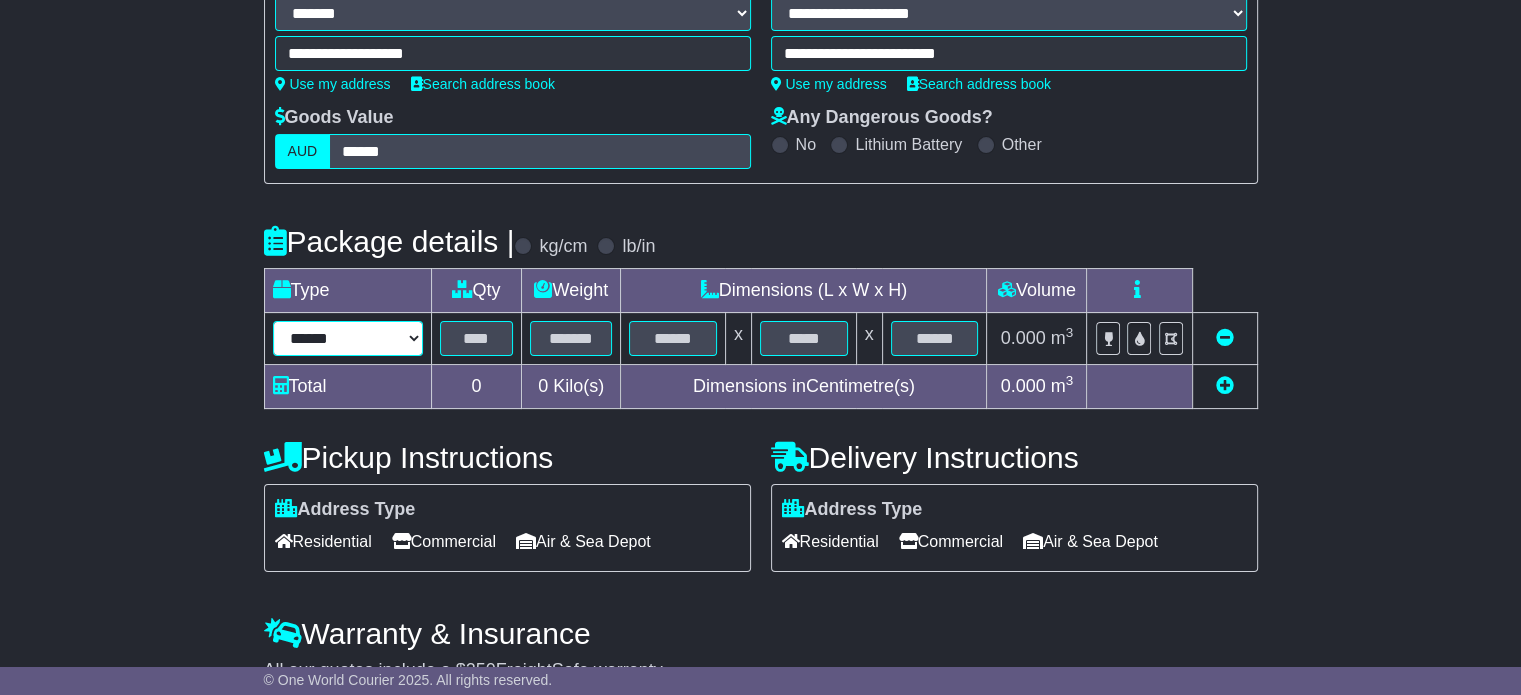 select on "*****" 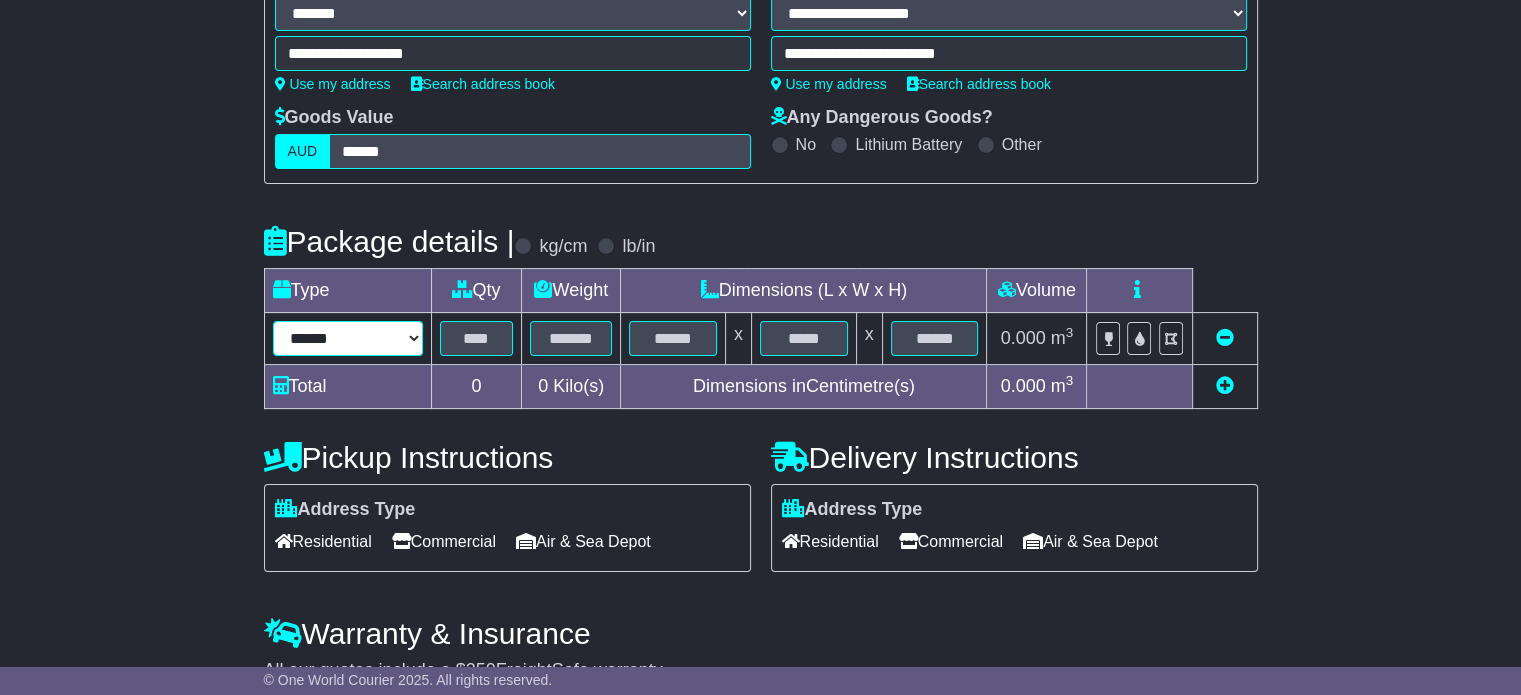 click on "****** ****** *** ******** ***** **** **** ****** *** *******" at bounding box center (348, 338) 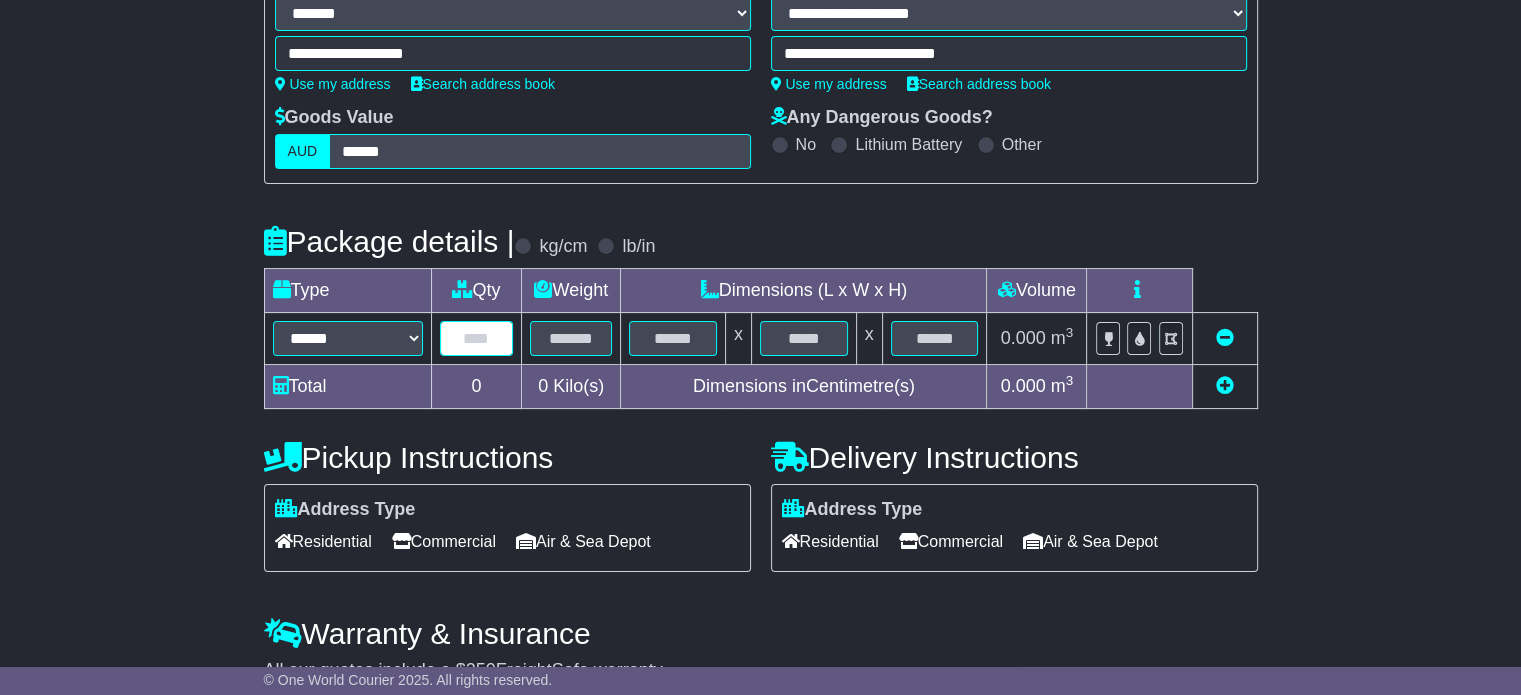 click at bounding box center (477, 338) 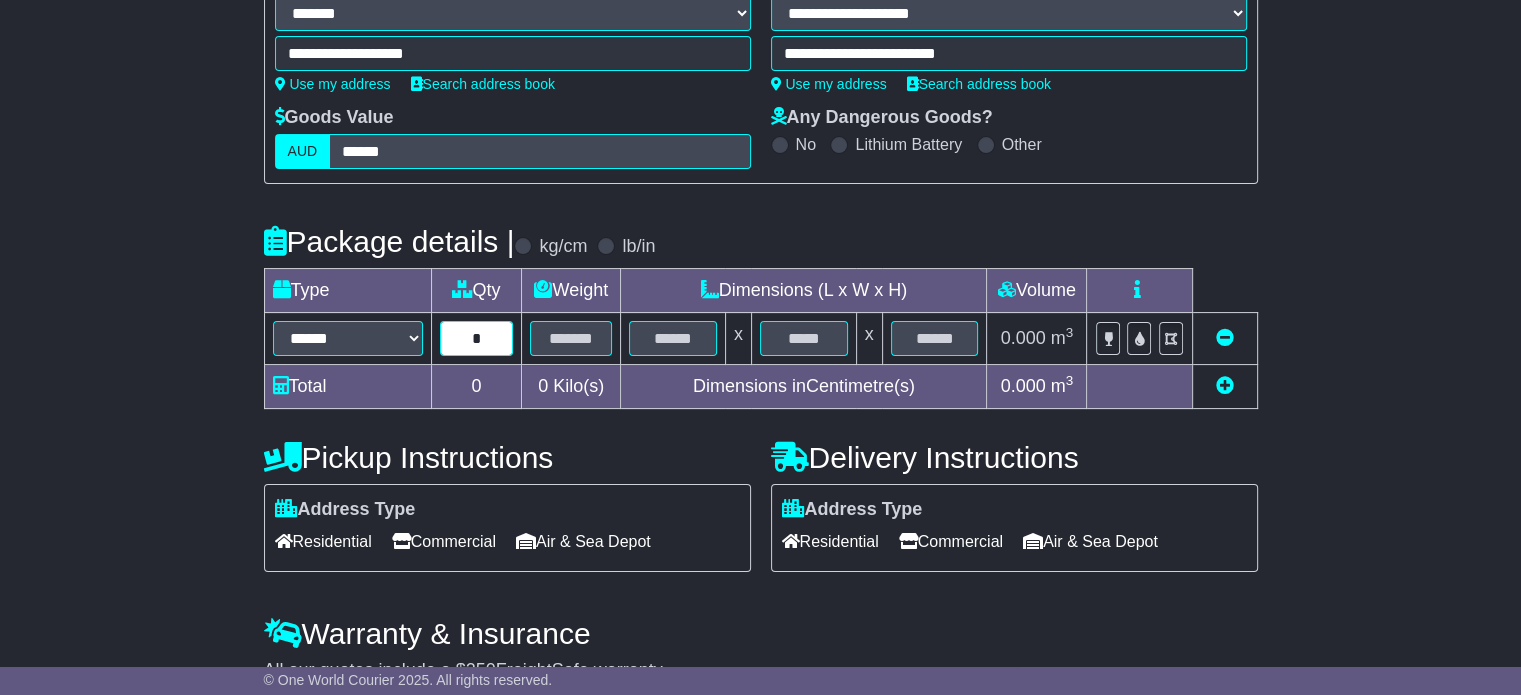 type on "*" 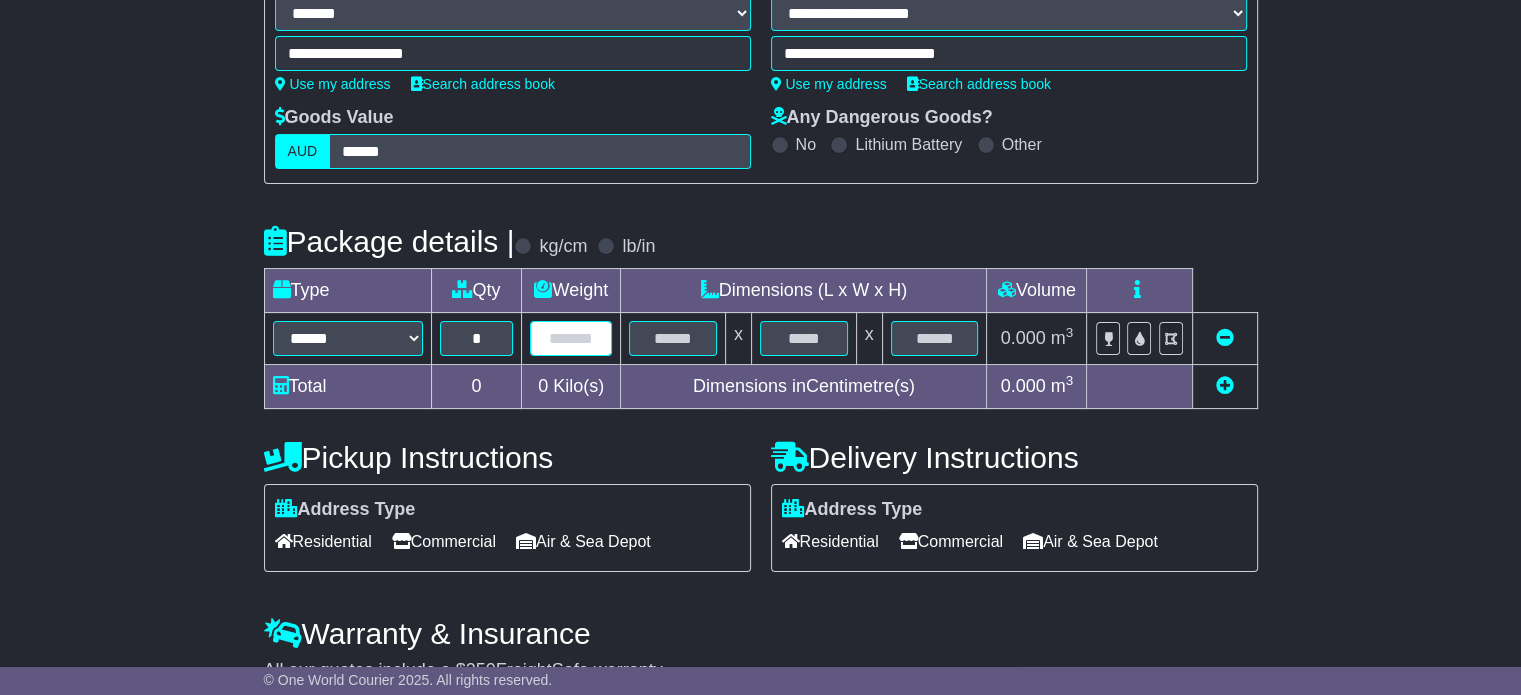 click at bounding box center [571, 338] 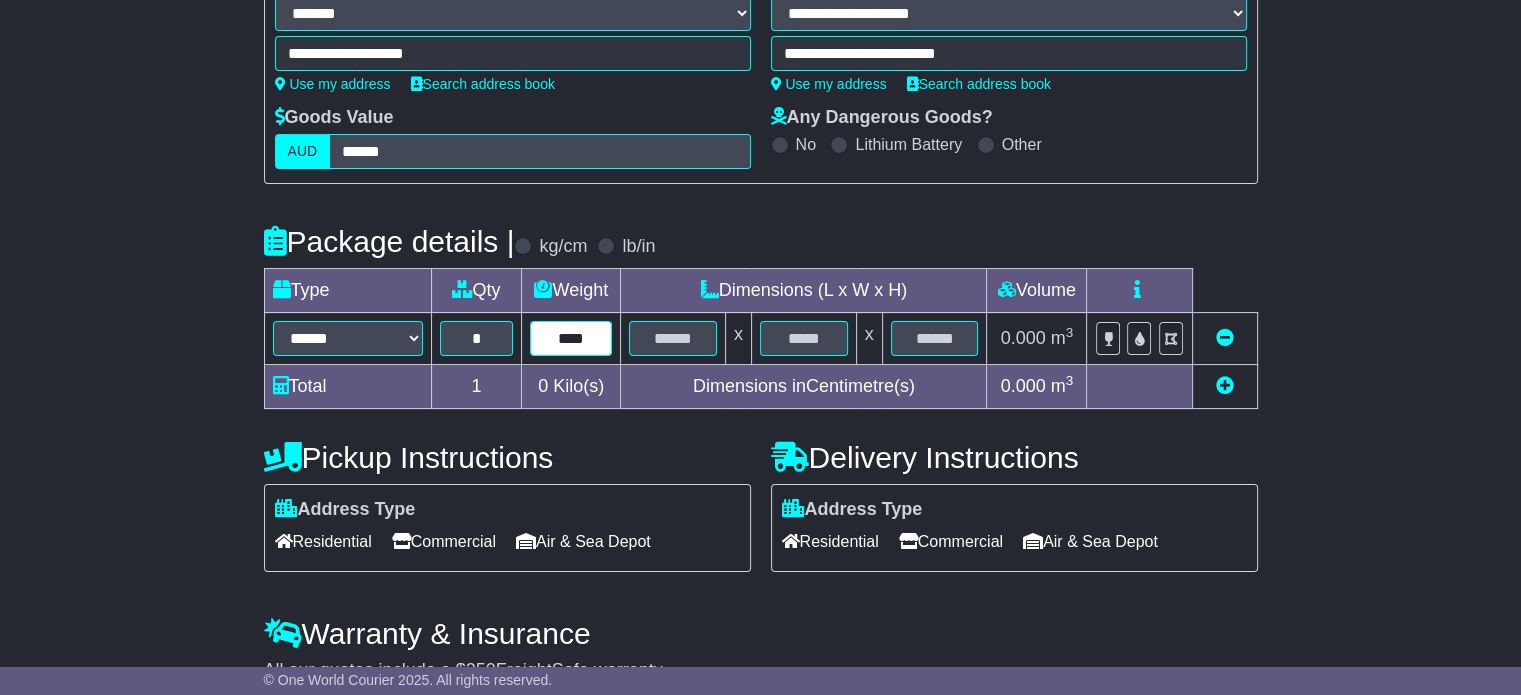 type on "****" 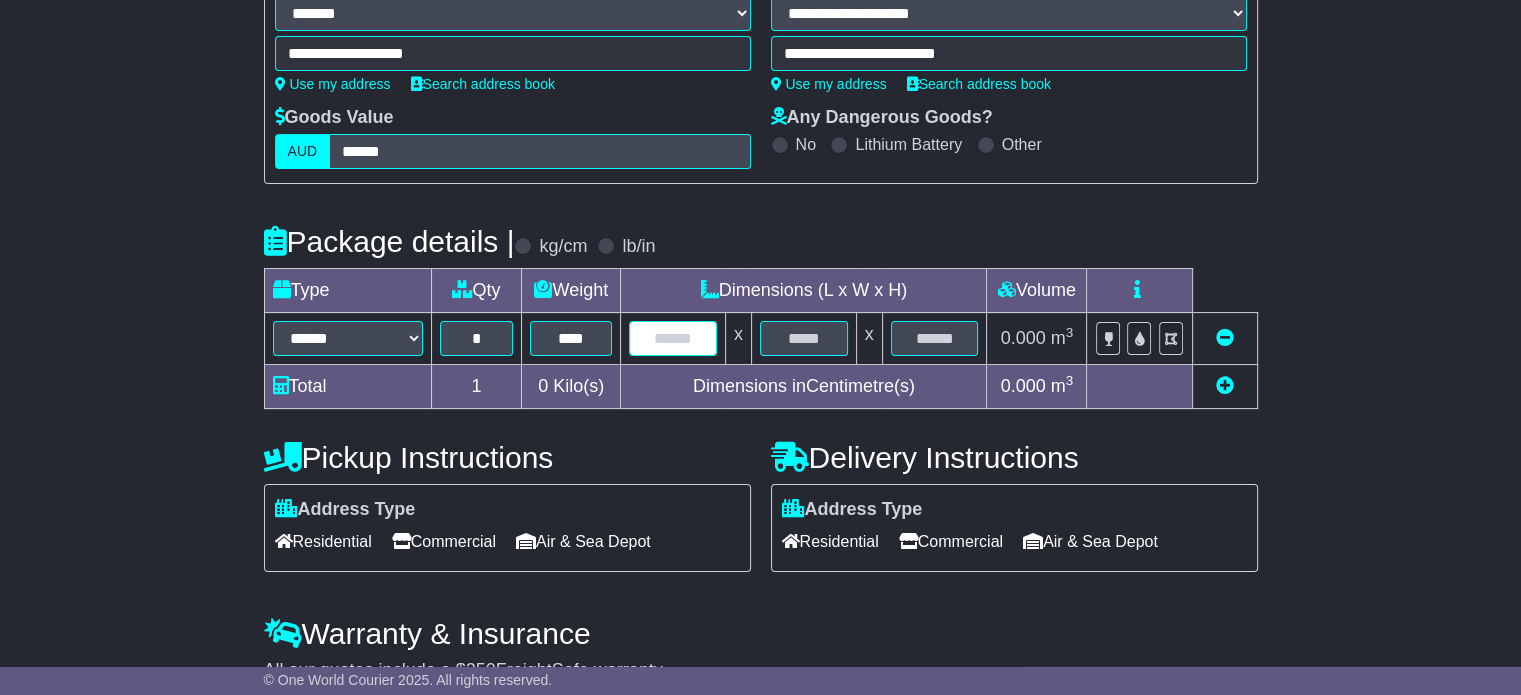 click at bounding box center [673, 338] 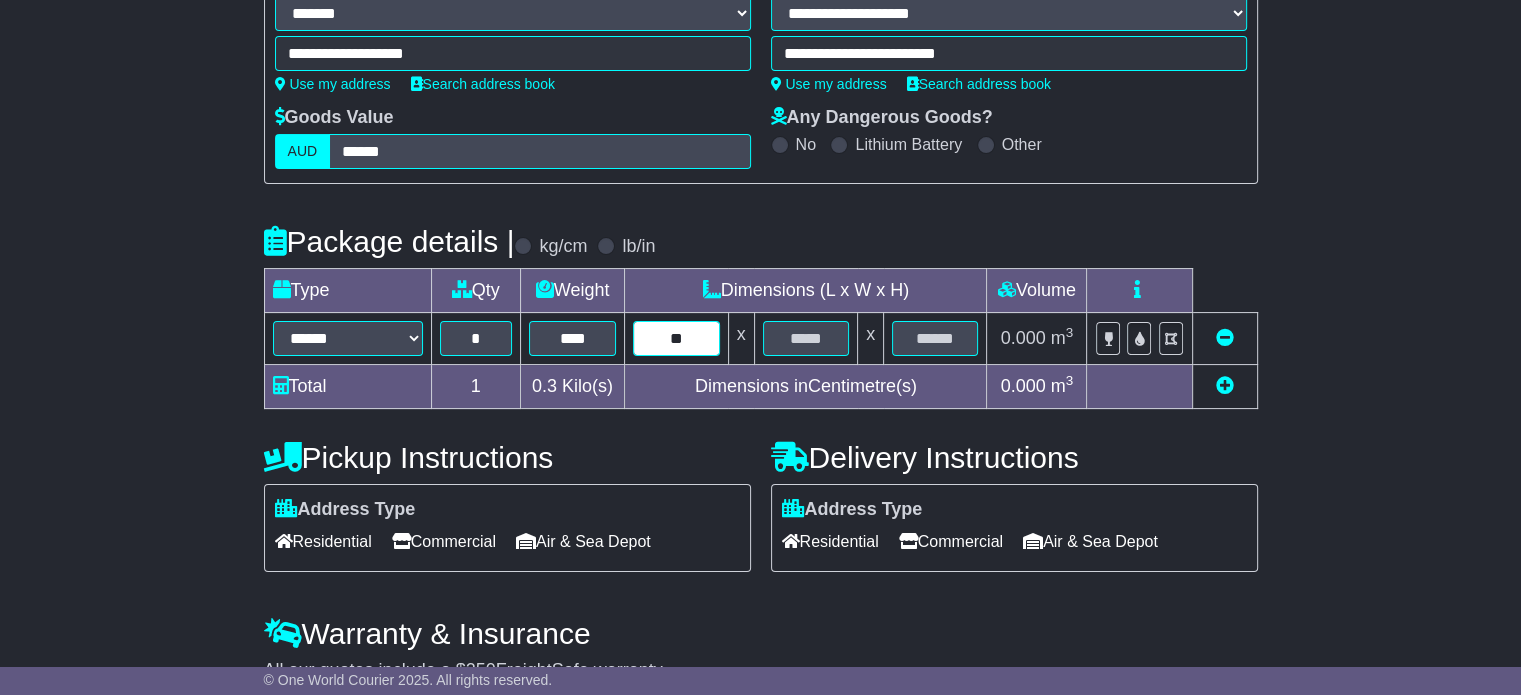 type on "**" 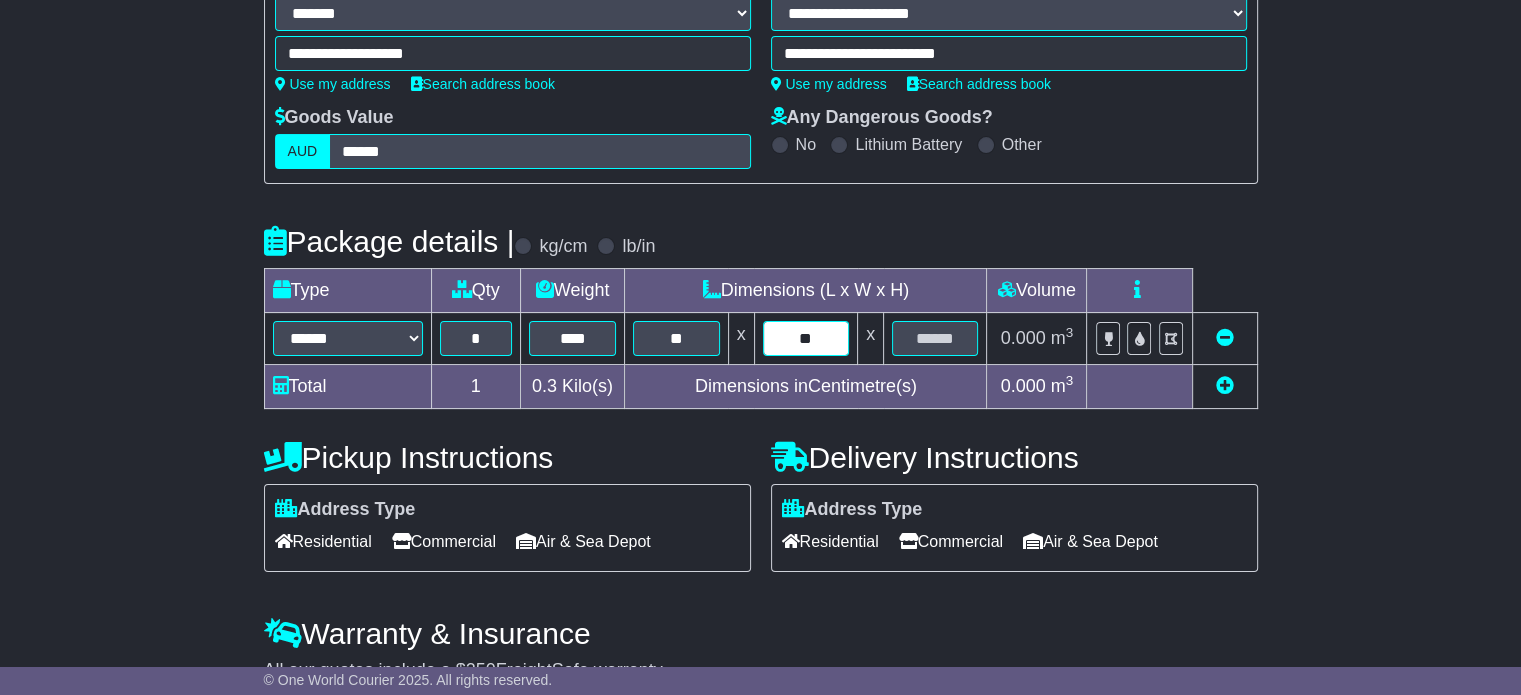 type on "**" 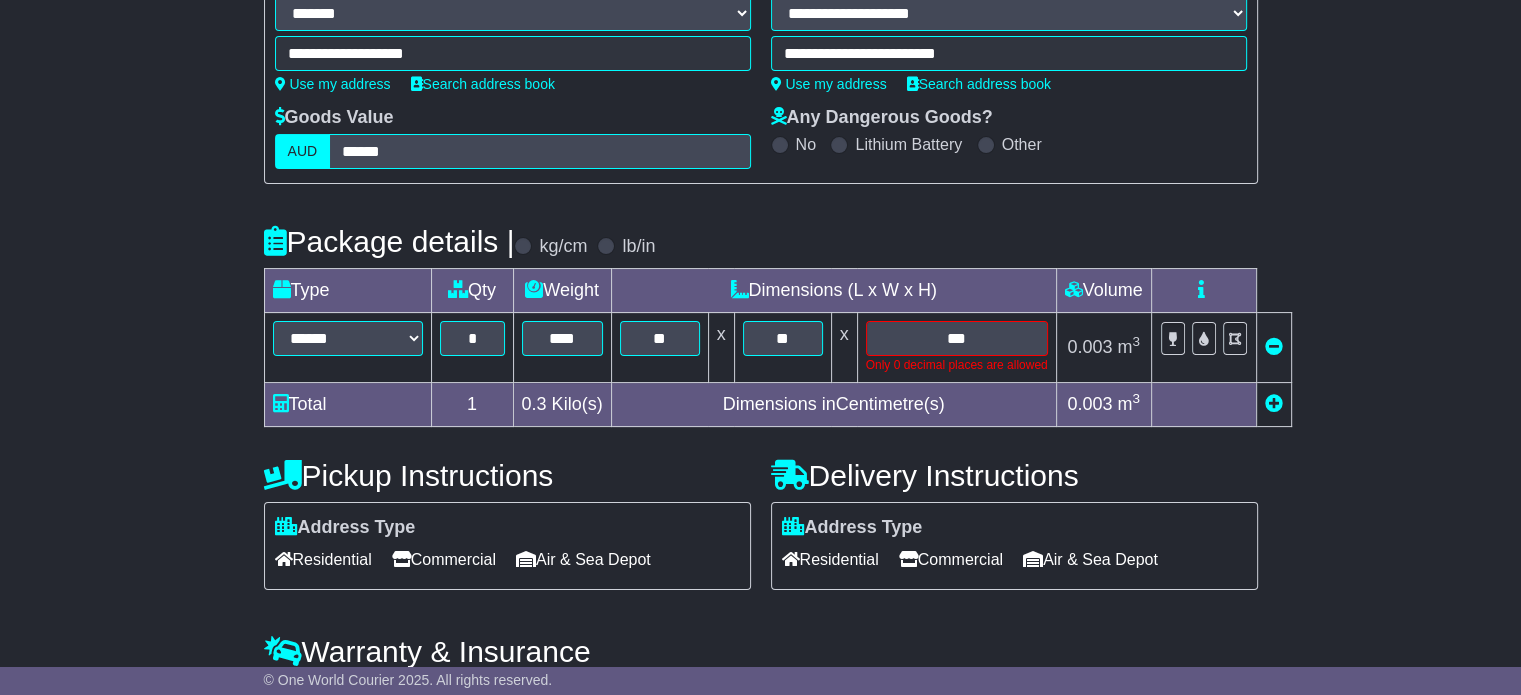 click on "**********" at bounding box center (760, 442) 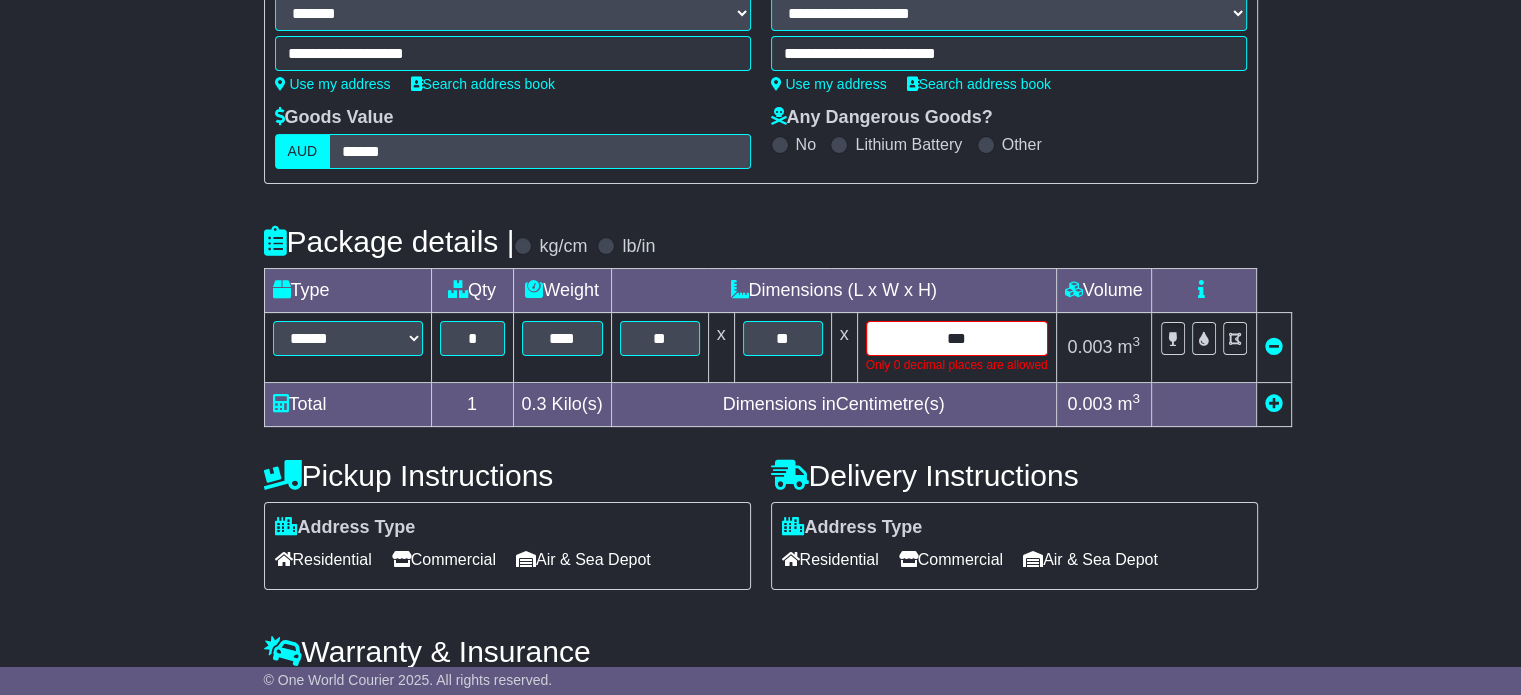 click on "***" at bounding box center [957, 338] 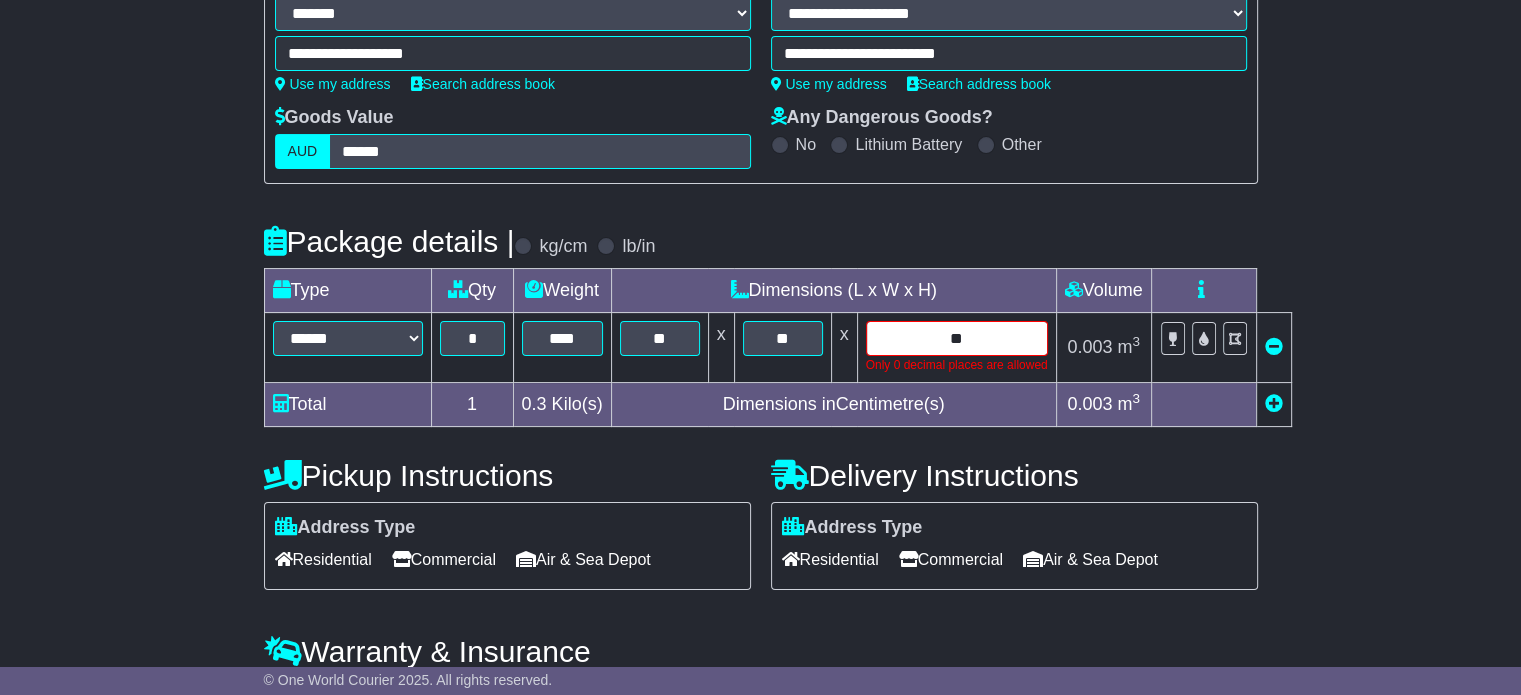 type on "*" 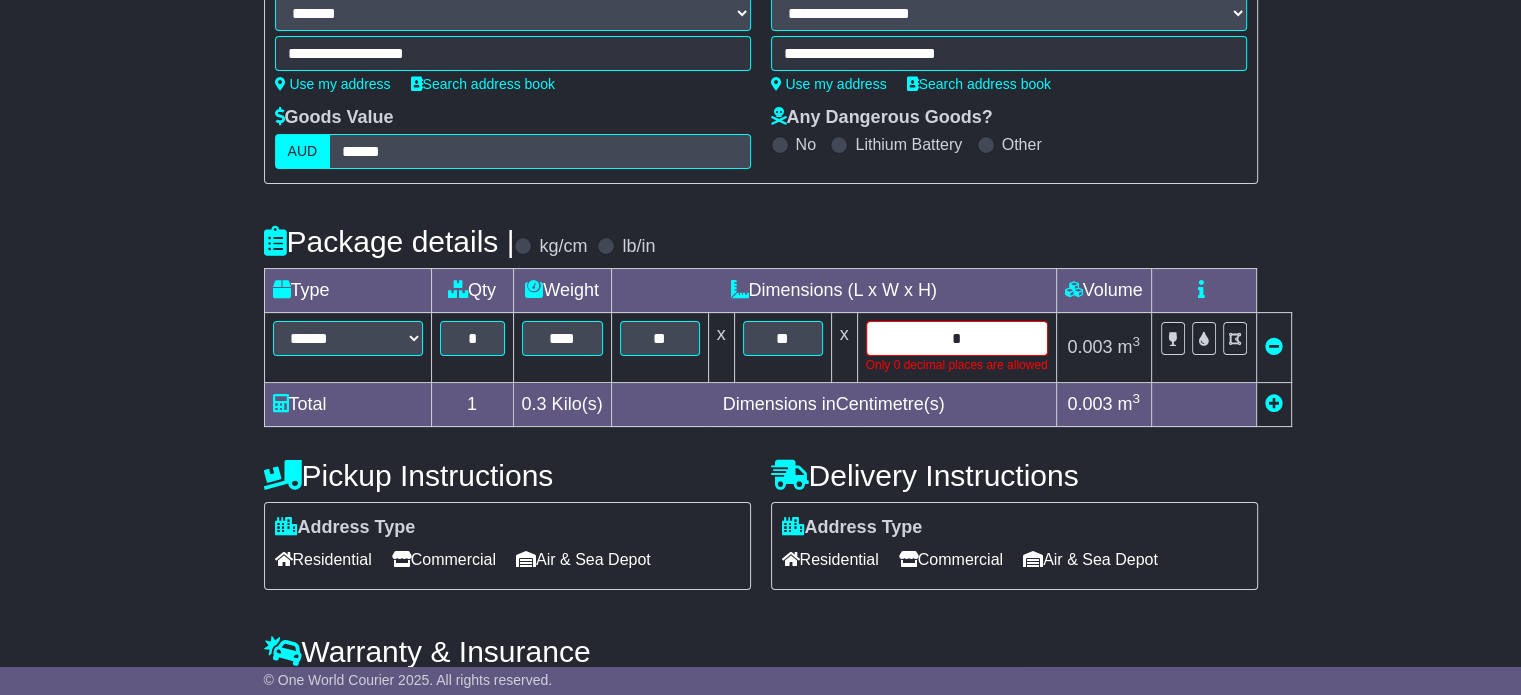 type on "*" 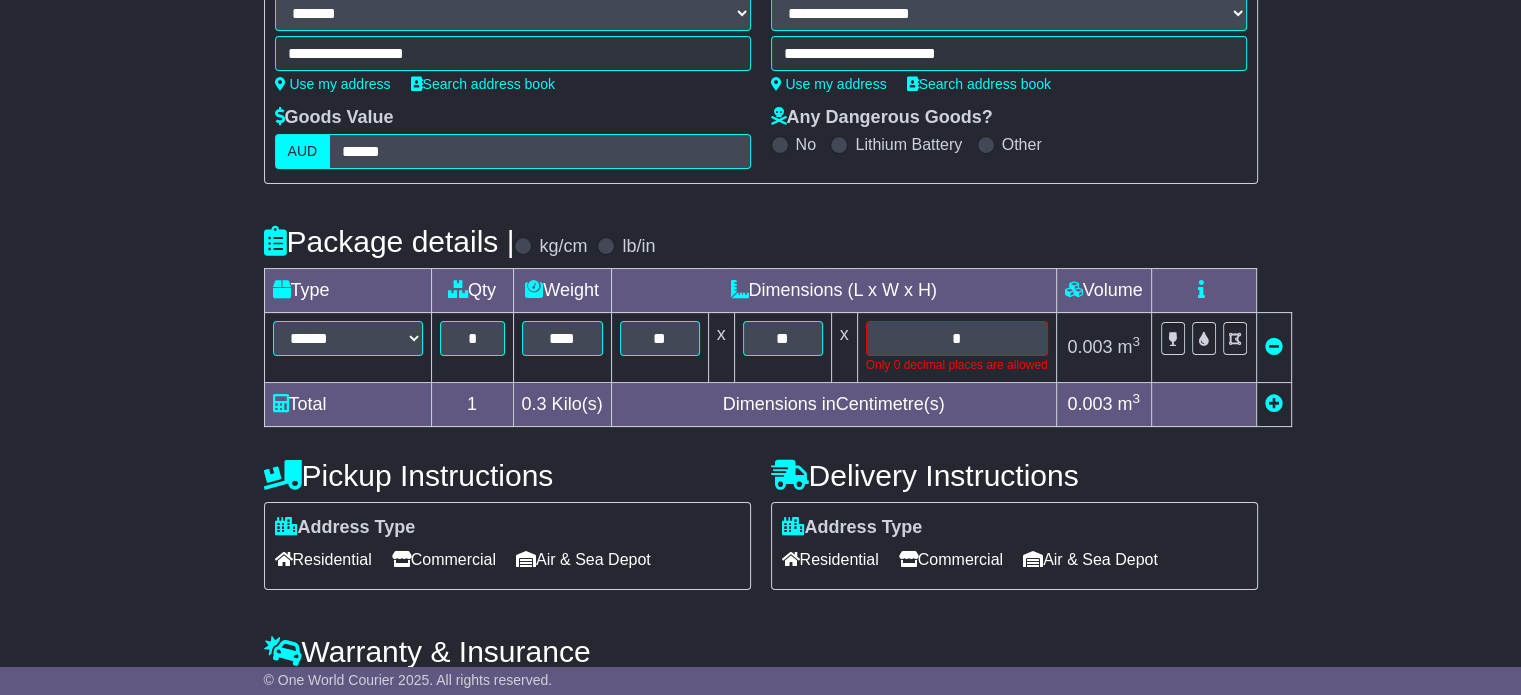 click on "**********" at bounding box center [760, 442] 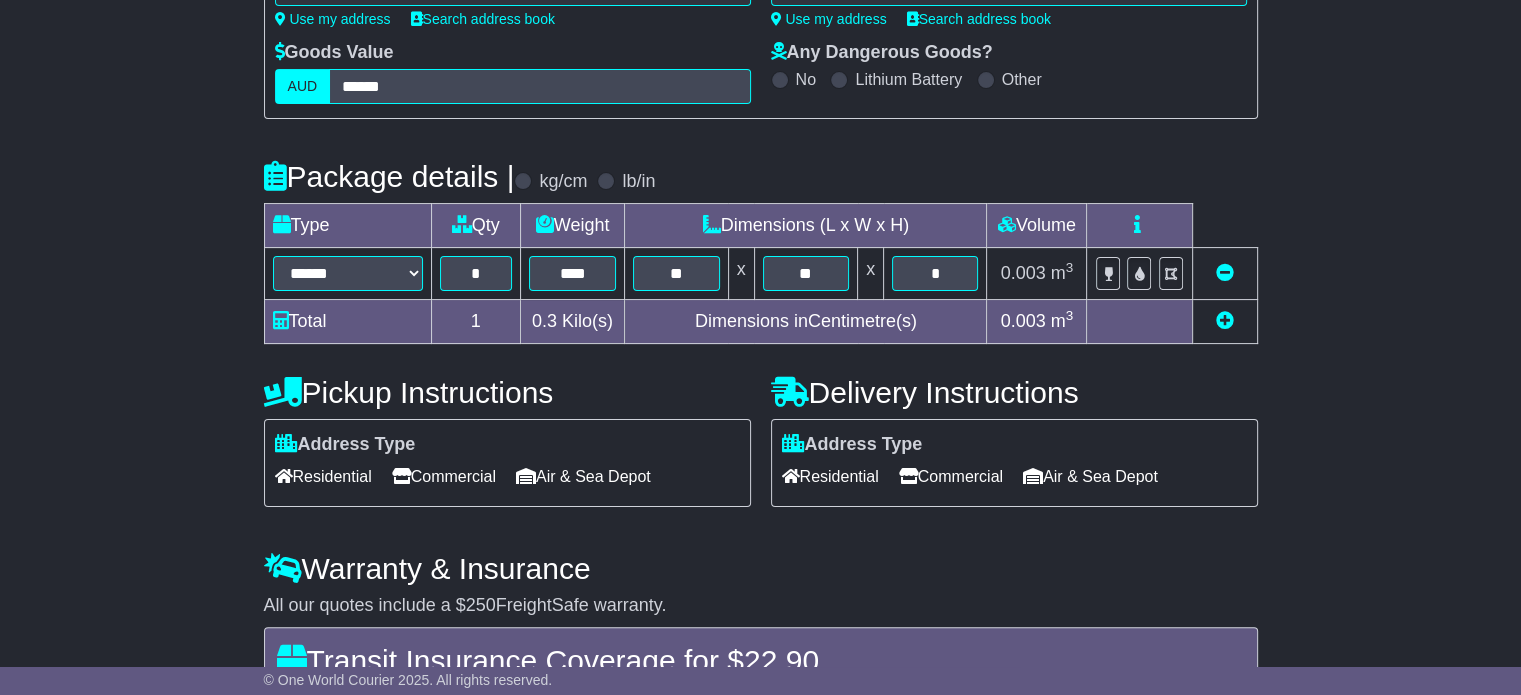 scroll, scrollTop: 400, scrollLeft: 0, axis: vertical 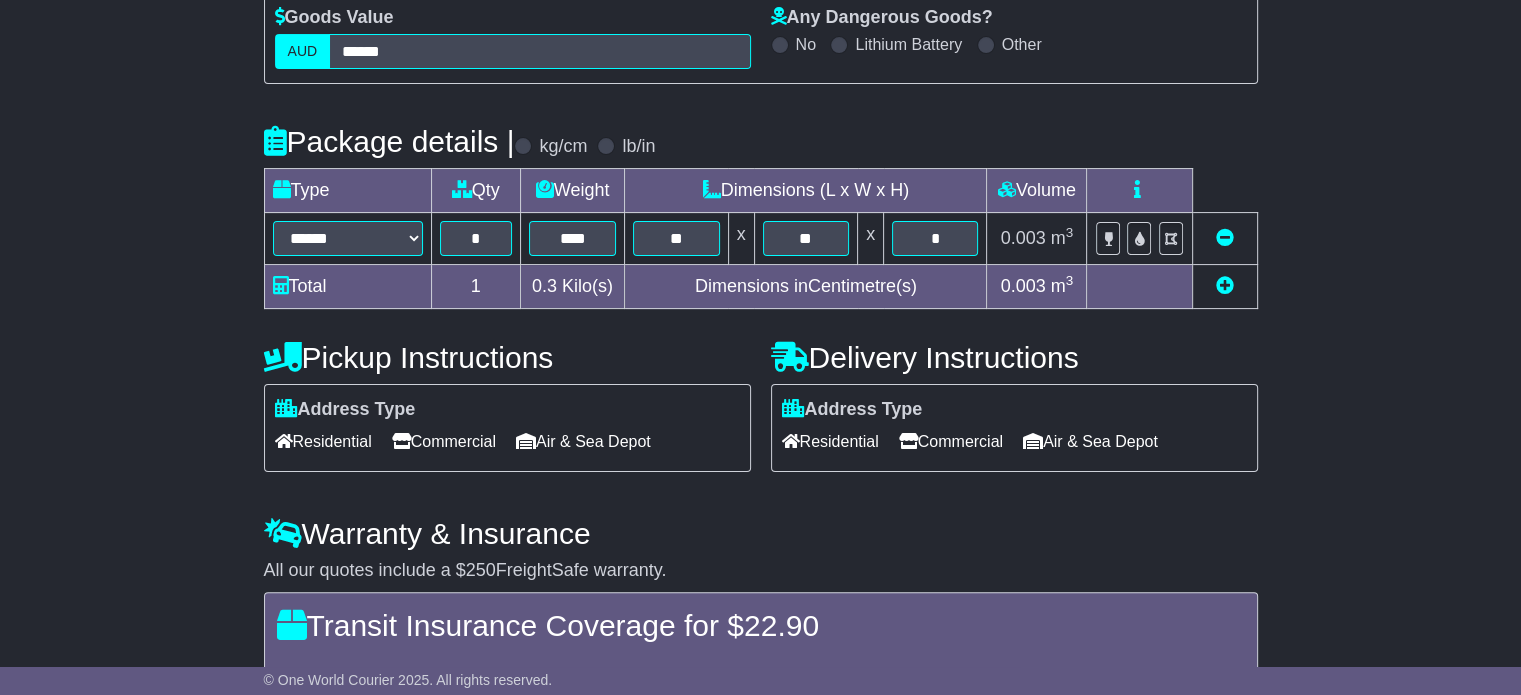 click on "Commercial" at bounding box center [444, 441] 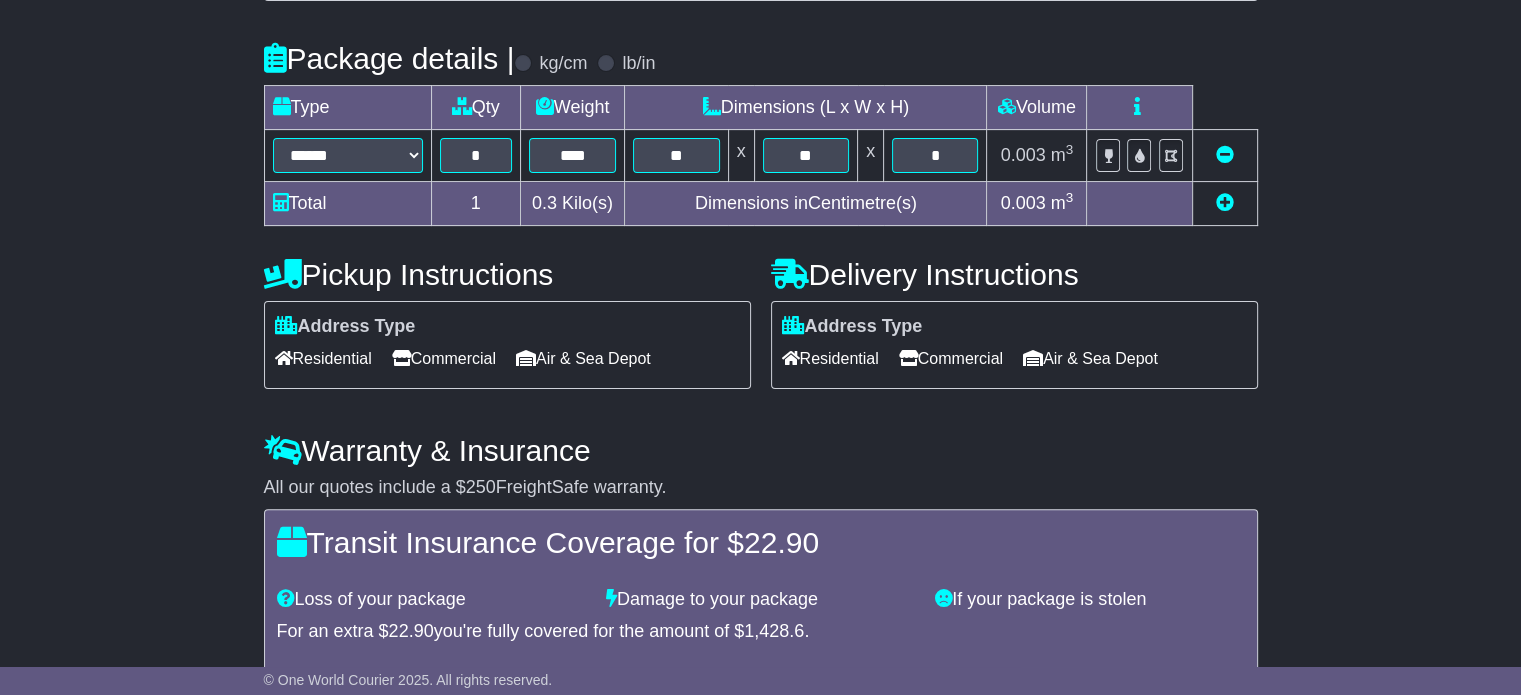 scroll, scrollTop: 619, scrollLeft: 0, axis: vertical 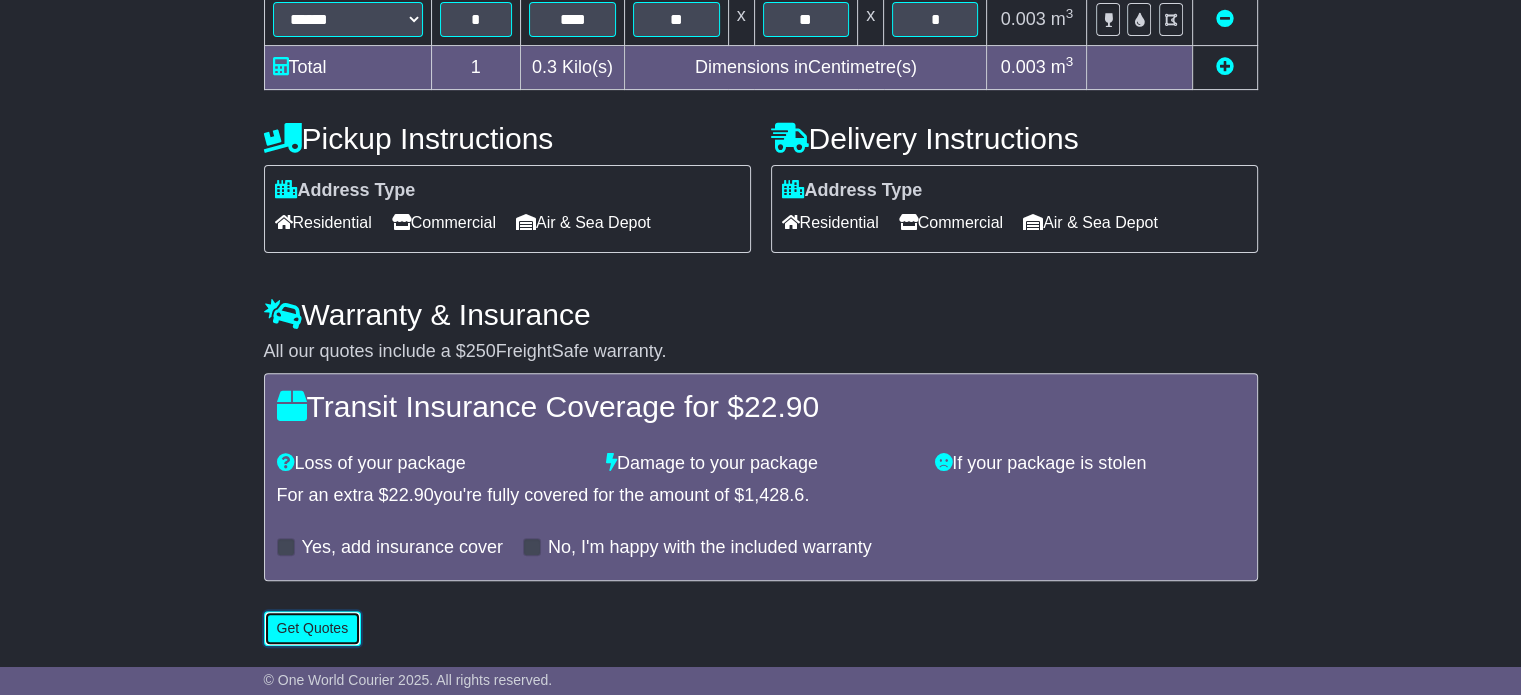 click on "Get Quotes" at bounding box center (313, 628) 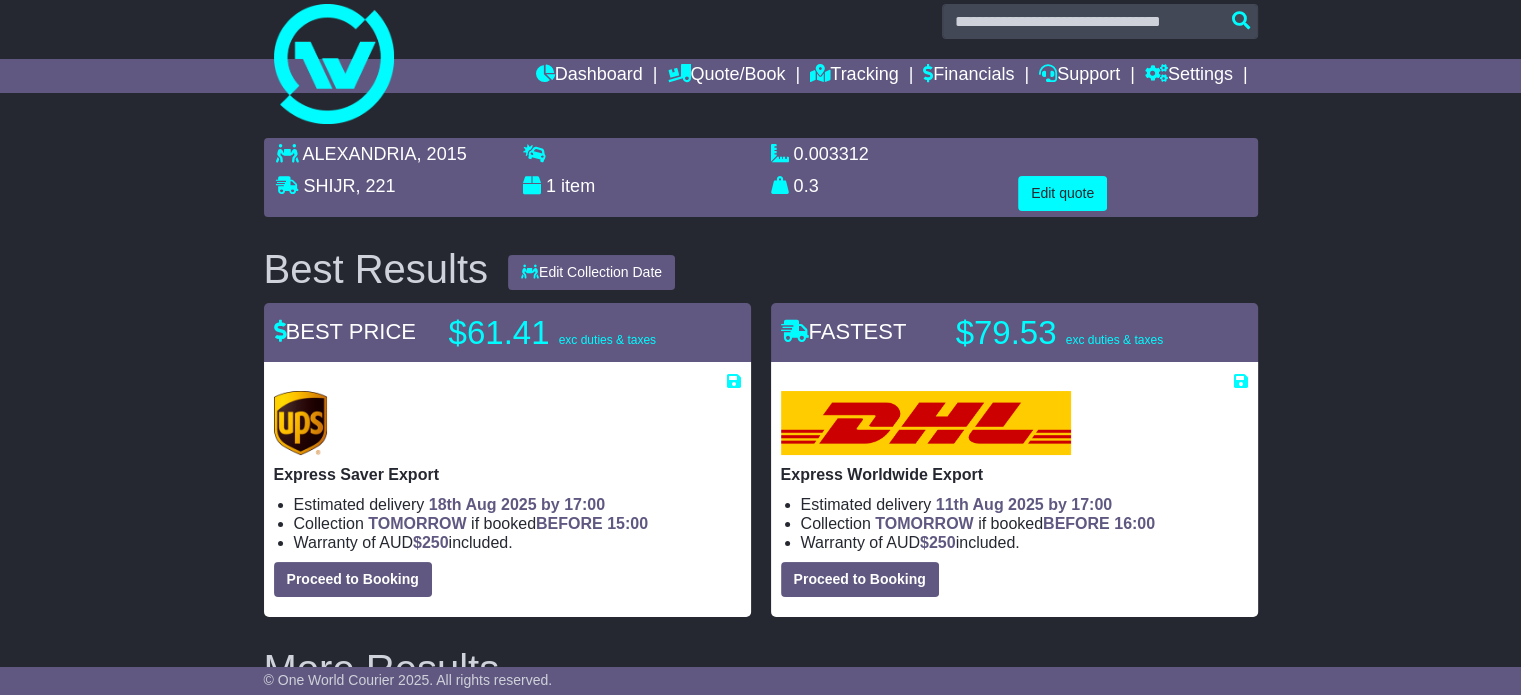 scroll, scrollTop: 0, scrollLeft: 0, axis: both 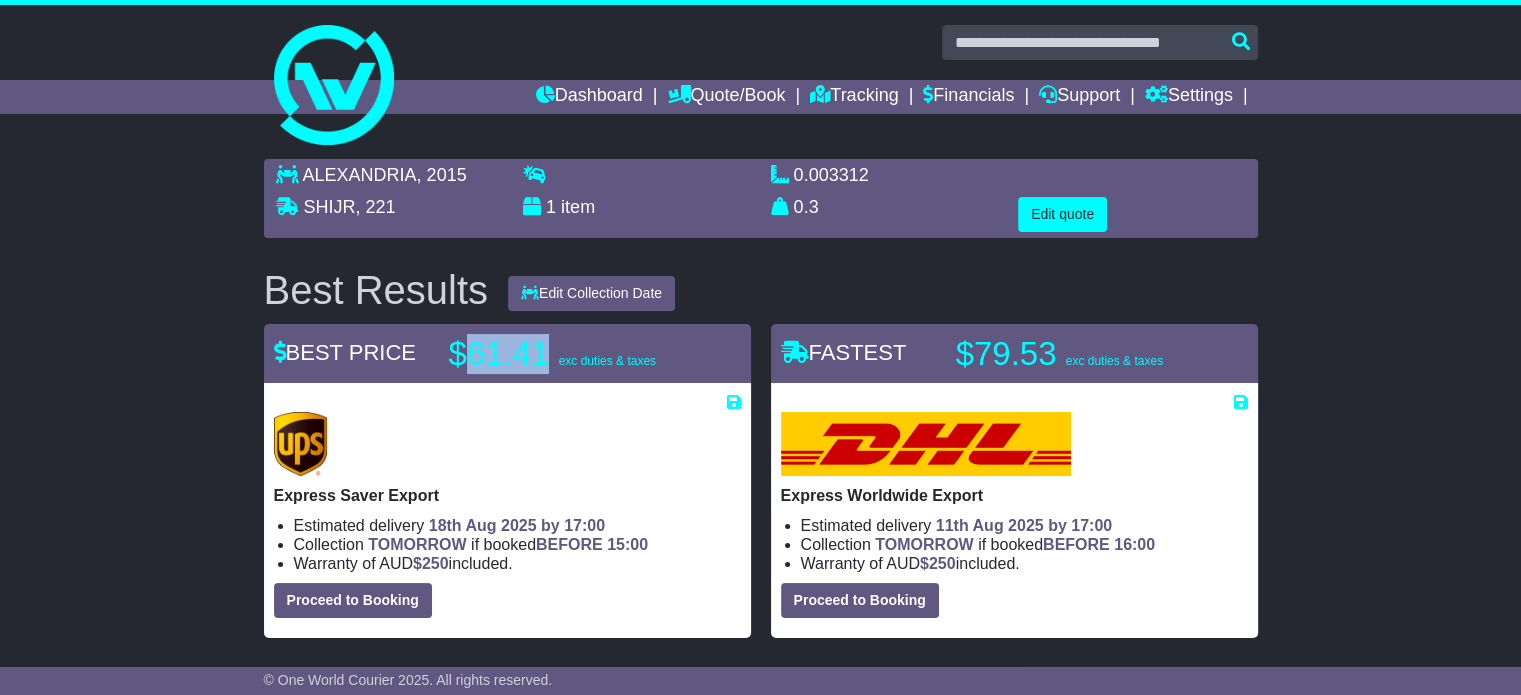 drag, startPoint x: 542, startPoint y: 350, endPoint x: 468, endPoint y: 347, distance: 74.06078 